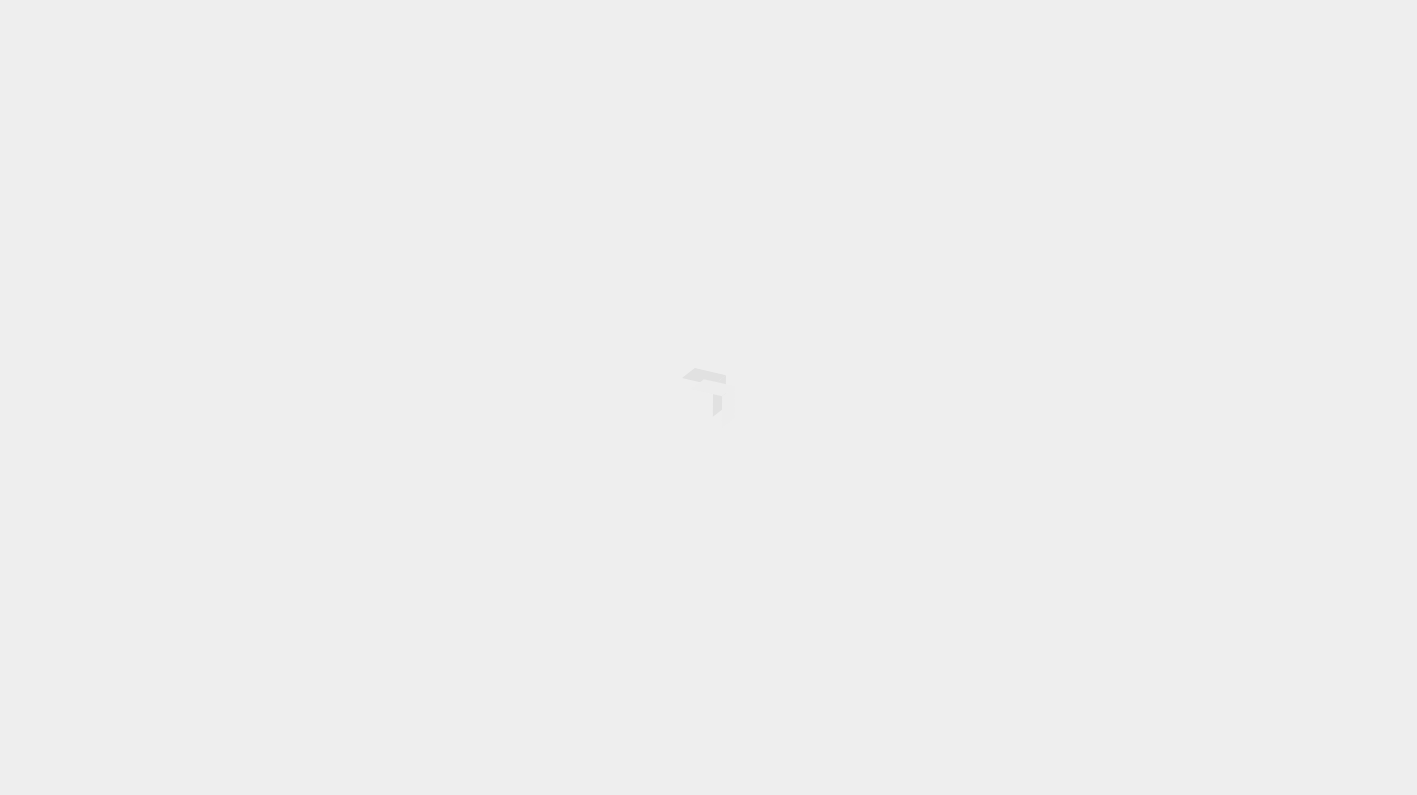 scroll, scrollTop: 0, scrollLeft: 0, axis: both 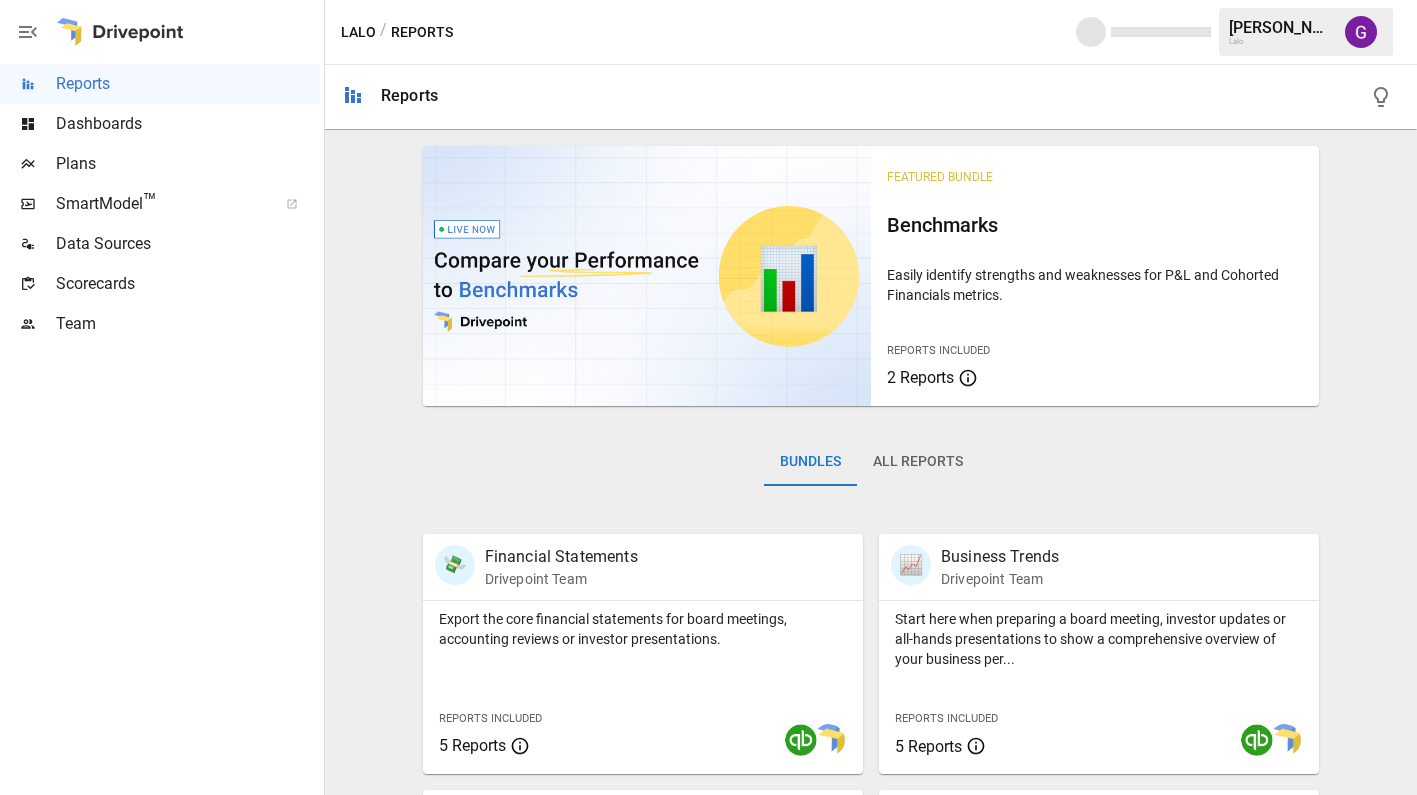 click on "All Reports" at bounding box center (918, 462) 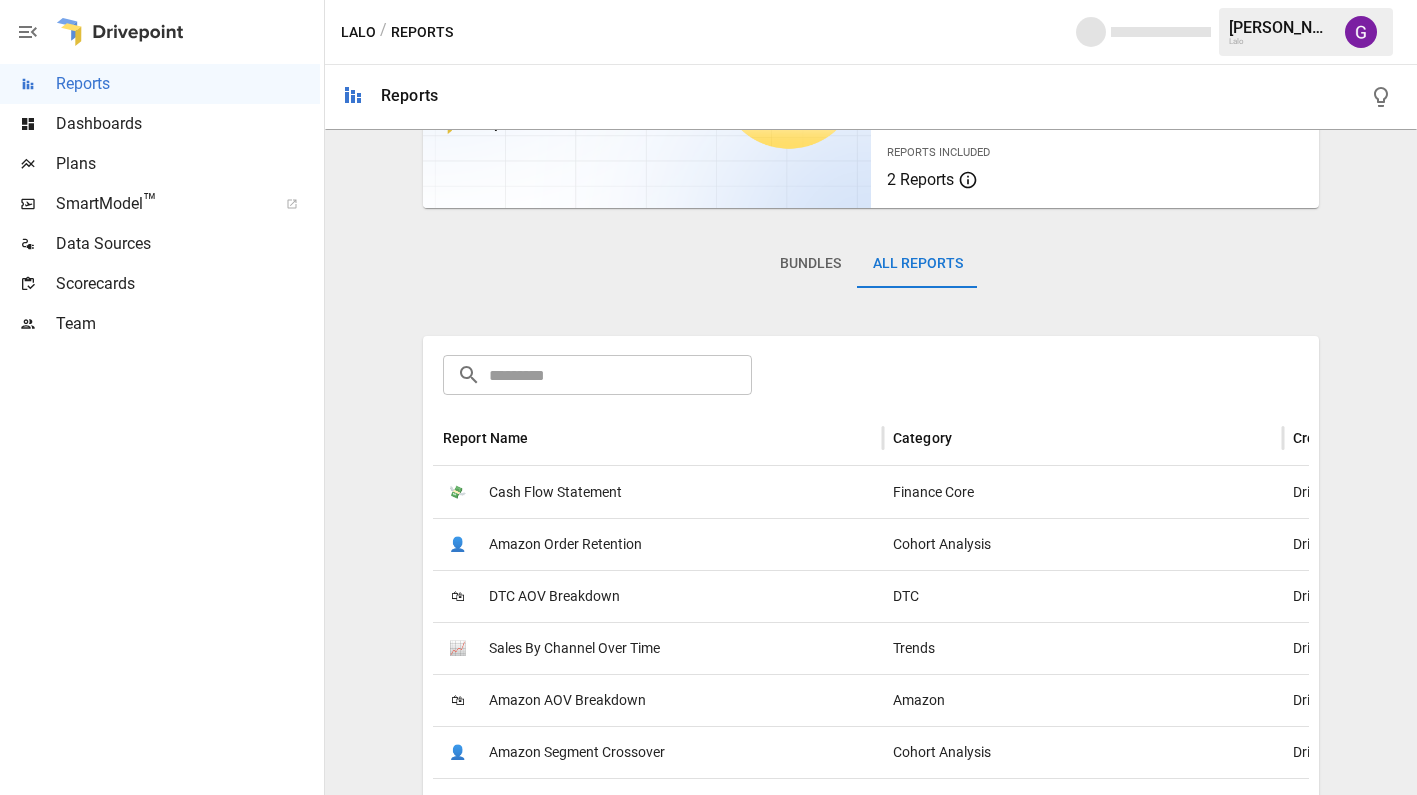 scroll, scrollTop: 203, scrollLeft: 0, axis: vertical 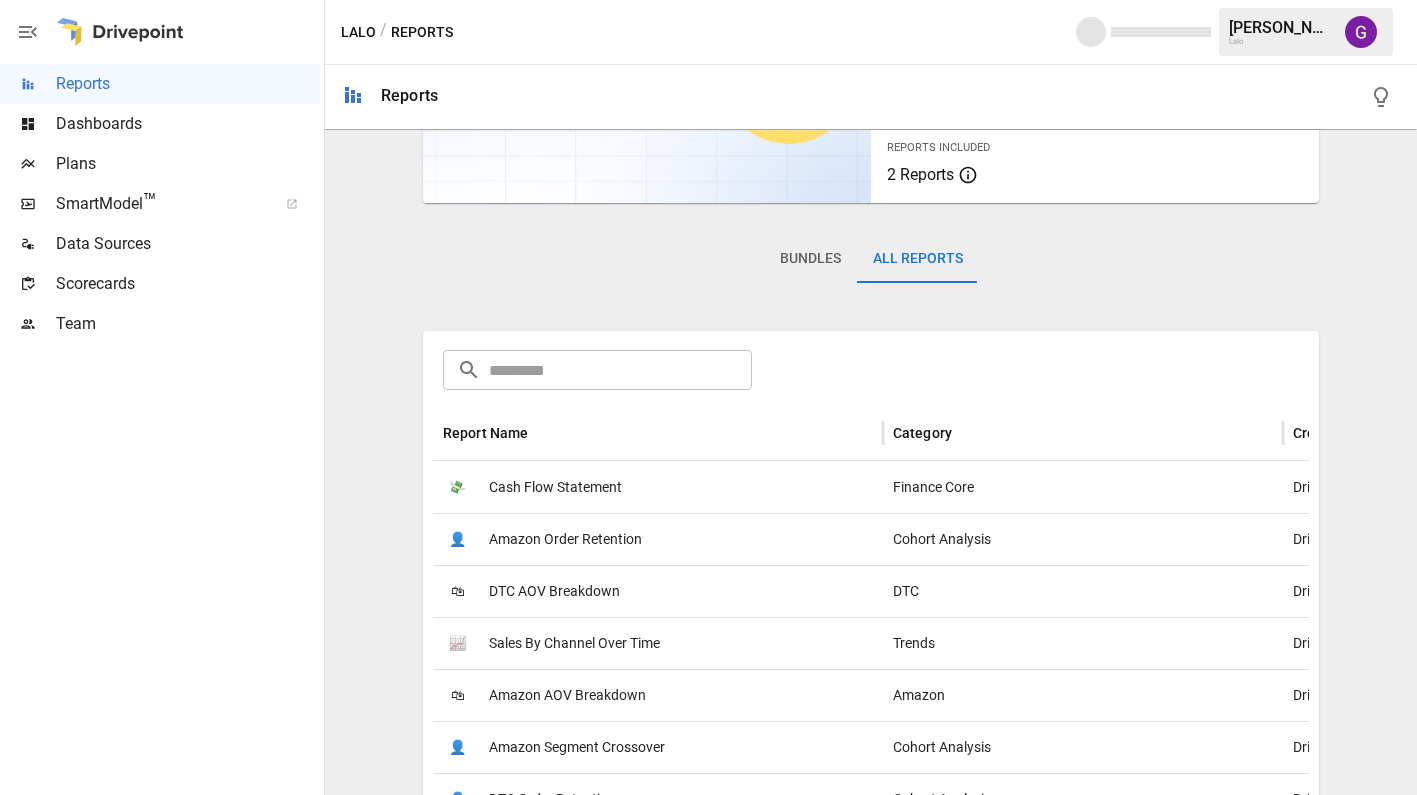 click on "​ ​ Report Name Category Created By 💸 Cash Flow Statement Finance Core Drivepoint 👤 Amazon Order Retention Cohort Analysis Drivepoint 🛍 DTC AOV Breakdown DTC Drivepoint 📈 Sales By Channel Over Time Trends Drivepoint 🛍 Amazon AOV Breakdown Amazon Drivepoint 👤 Amazon Segment Crossover Cohort Analysis Drivepoint 👤 DTC Order Retention Cohort Analysis Drivepoint 👤 Amazon Retention by Nth Order Cohort Analysis Drivepoint 💸 Balance Sheet Finance Core Drivepoint 📈 DTC Marketing and CAC Over Time Trends Drivepoint 📈 Profit & Loss Benchmarks Finance Core Drivepoint 👤 DTC LTV/Retention by Dimension Cohort Analysis Drivepoint 📈 Inventory Balances Over Time Trends Drivepoint 👤 DTC N-Day LTV Cohort Analysis Drivepoint 💸 Key Metrics Finance Core Drivepoint 👤 DTC Customer Retention Cohort Analysis Drivepoint 👤 Amazon Cohorted Financials Cohort Analysis Drivepoint 📈 Financial Margins Trends Trends Drivepoint 🗓 Balance Sheet Variance Variance Drivepoint 🛍 Sales" at bounding box center (871, 1410) 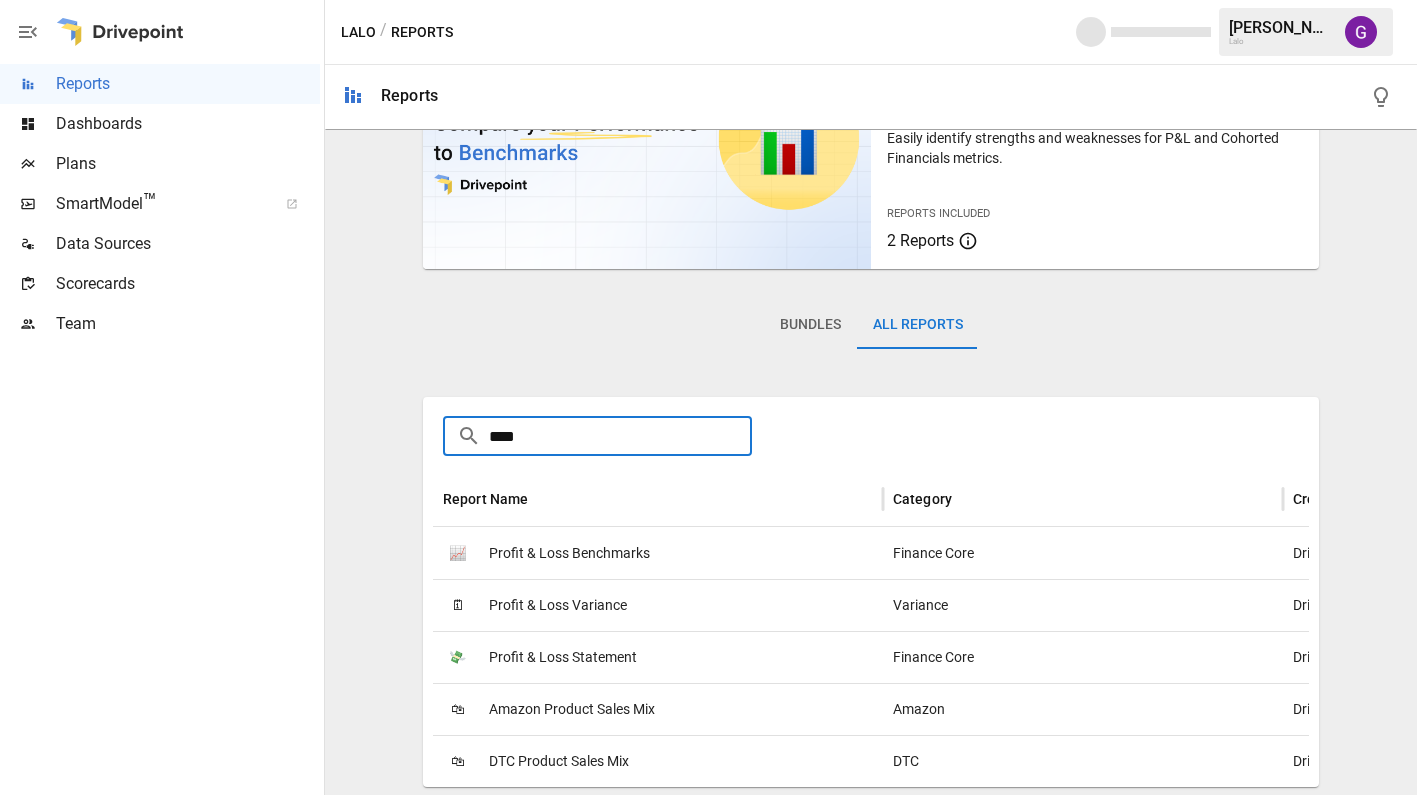 scroll, scrollTop: 47, scrollLeft: 0, axis: vertical 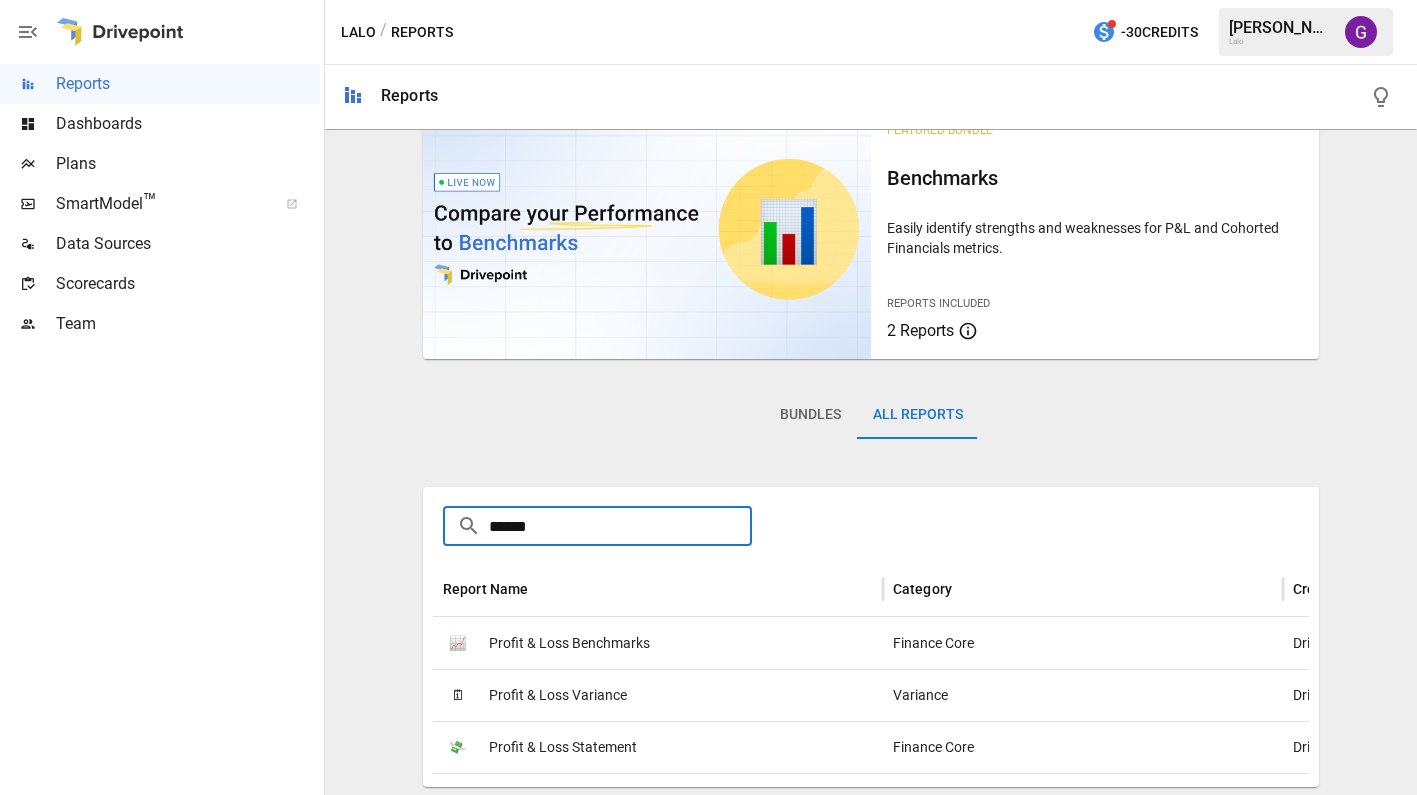 type on "******" 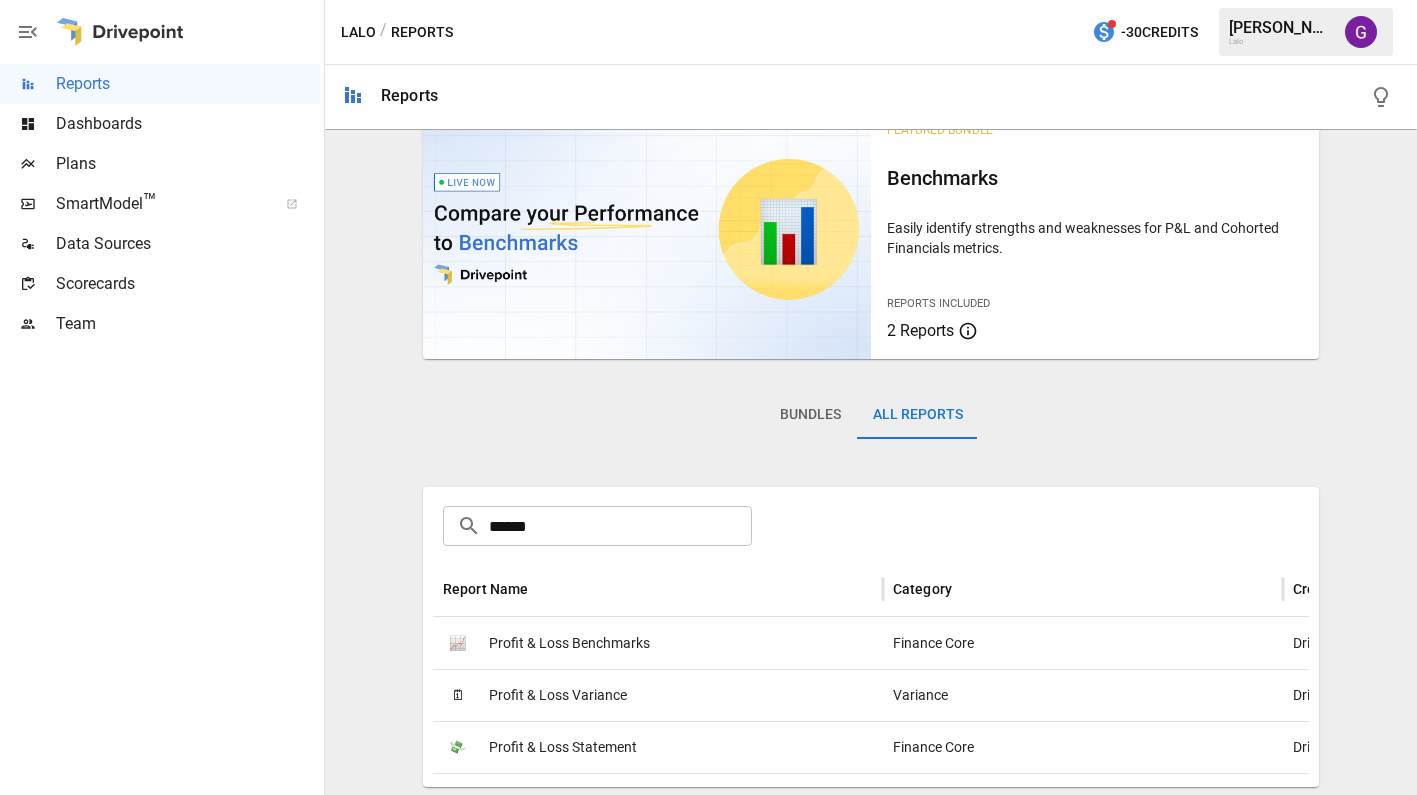 click on "Profit & Loss Variance" at bounding box center (558, 695) 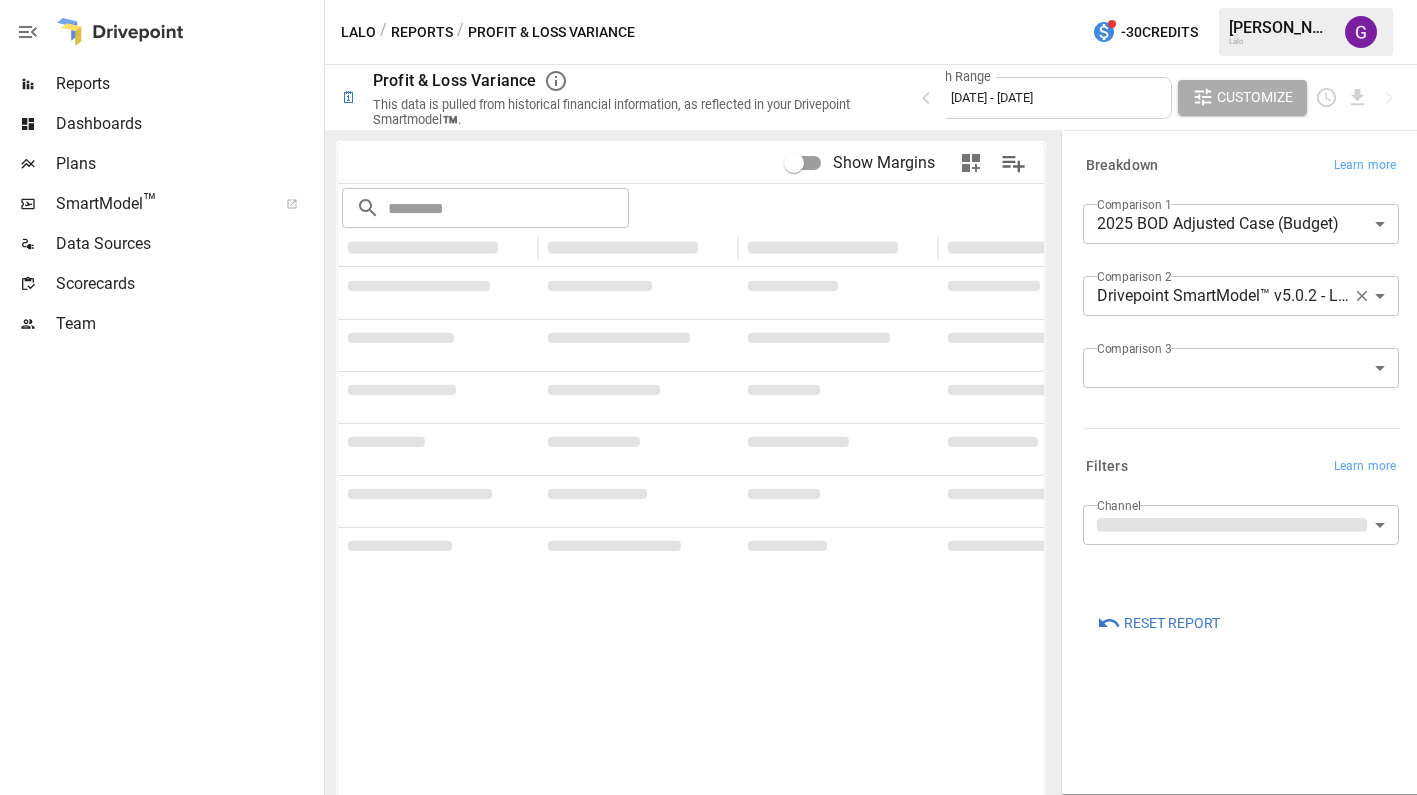 click on "Month Range [DATE] - [DATE]" at bounding box center (1036, 98) 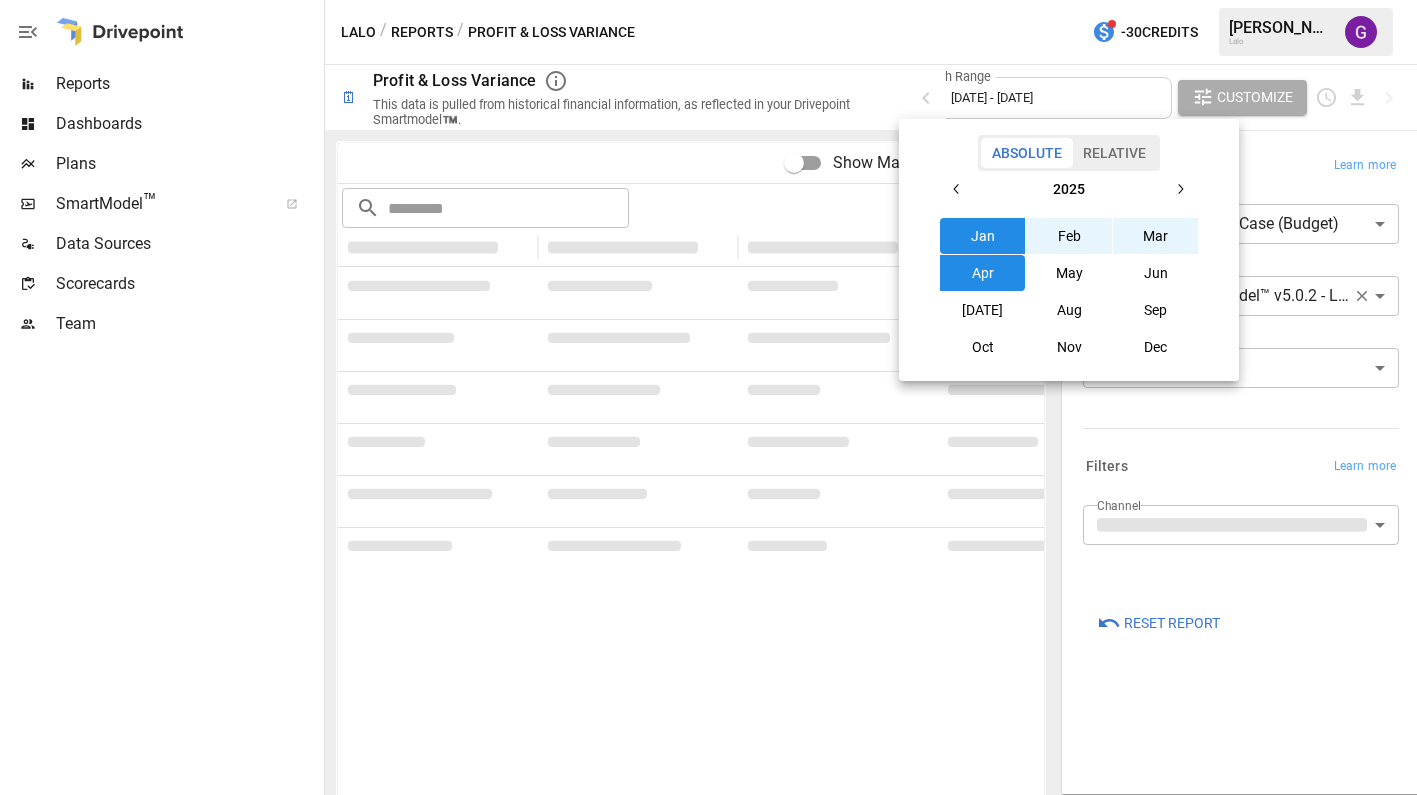 click on "Jun" at bounding box center (1156, 273) 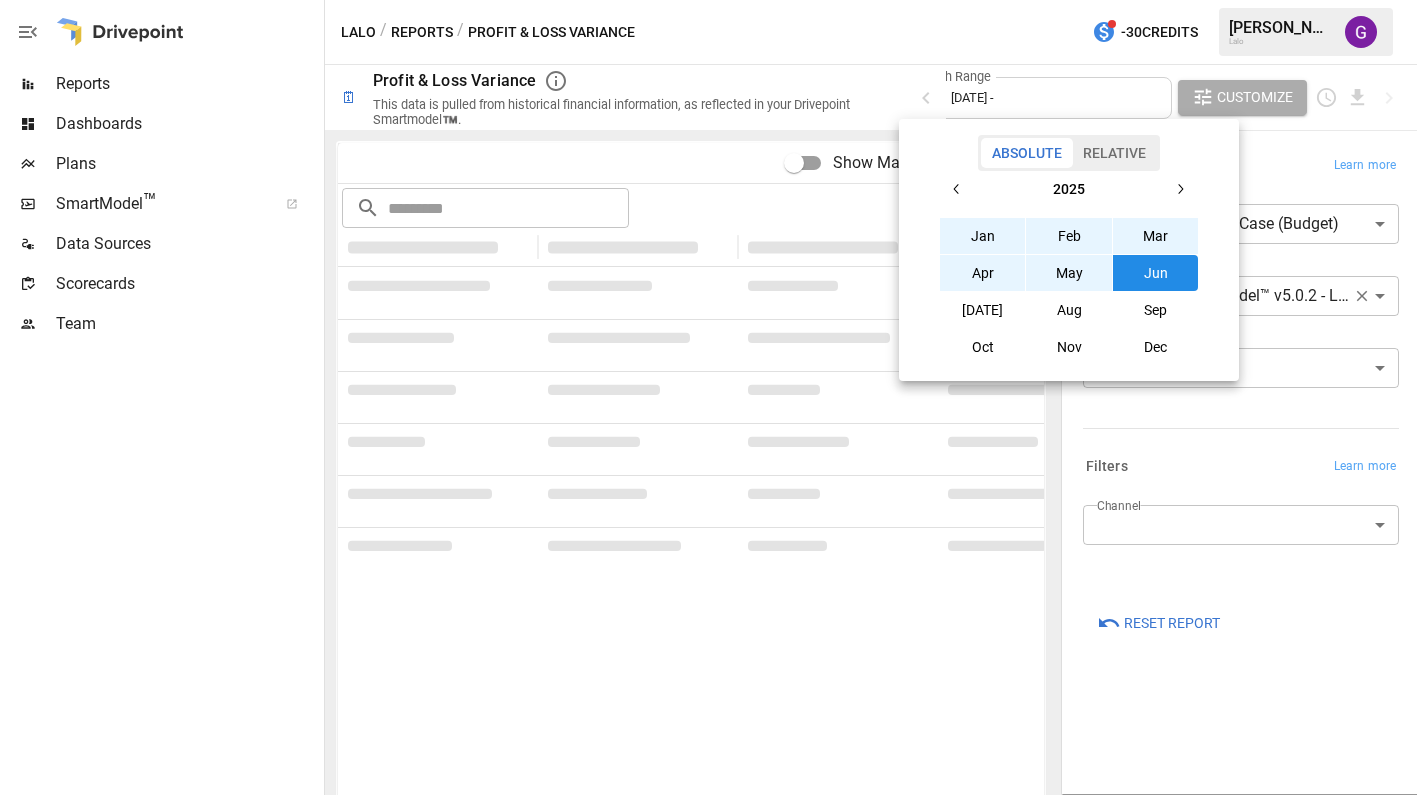 click on "Jan" at bounding box center [983, 236] 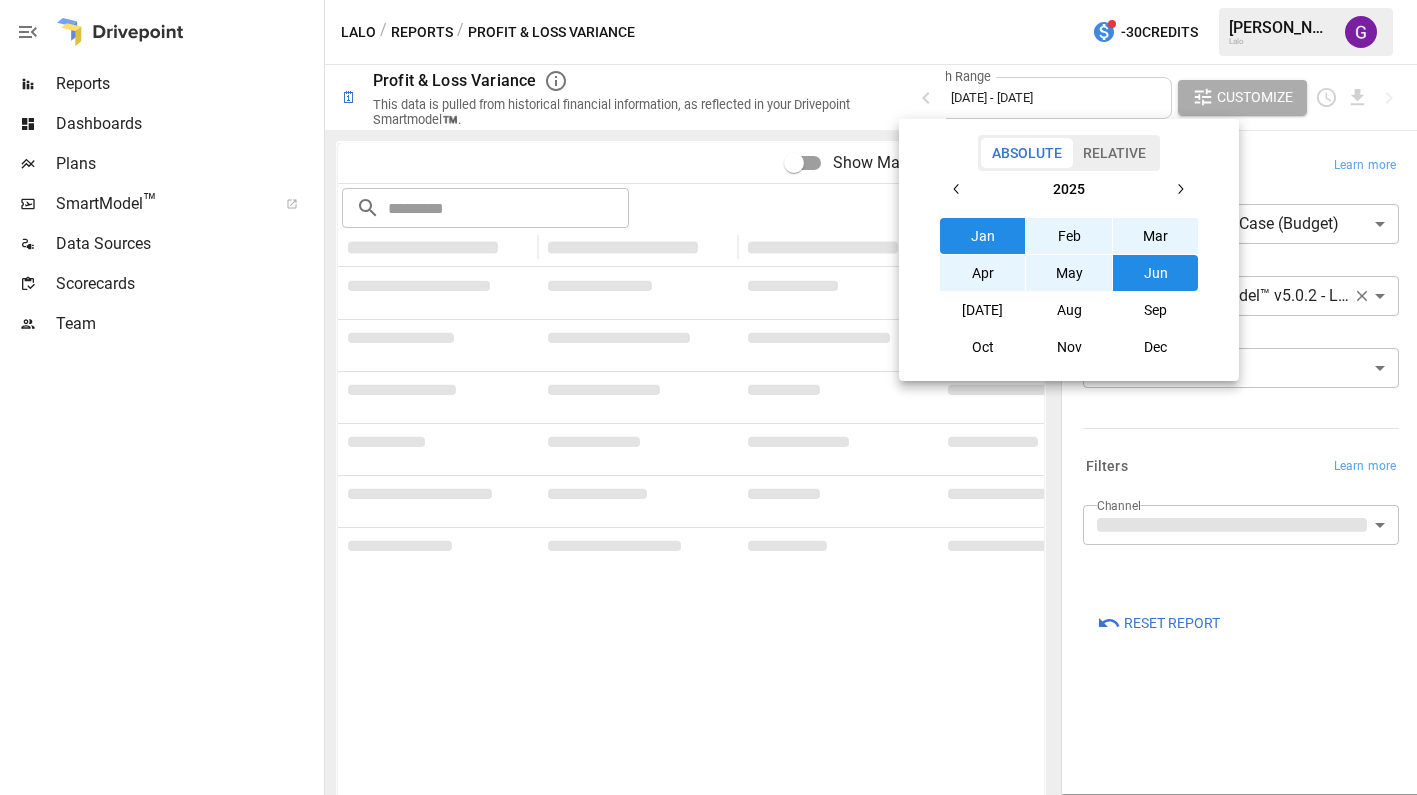 click at bounding box center [708, 397] 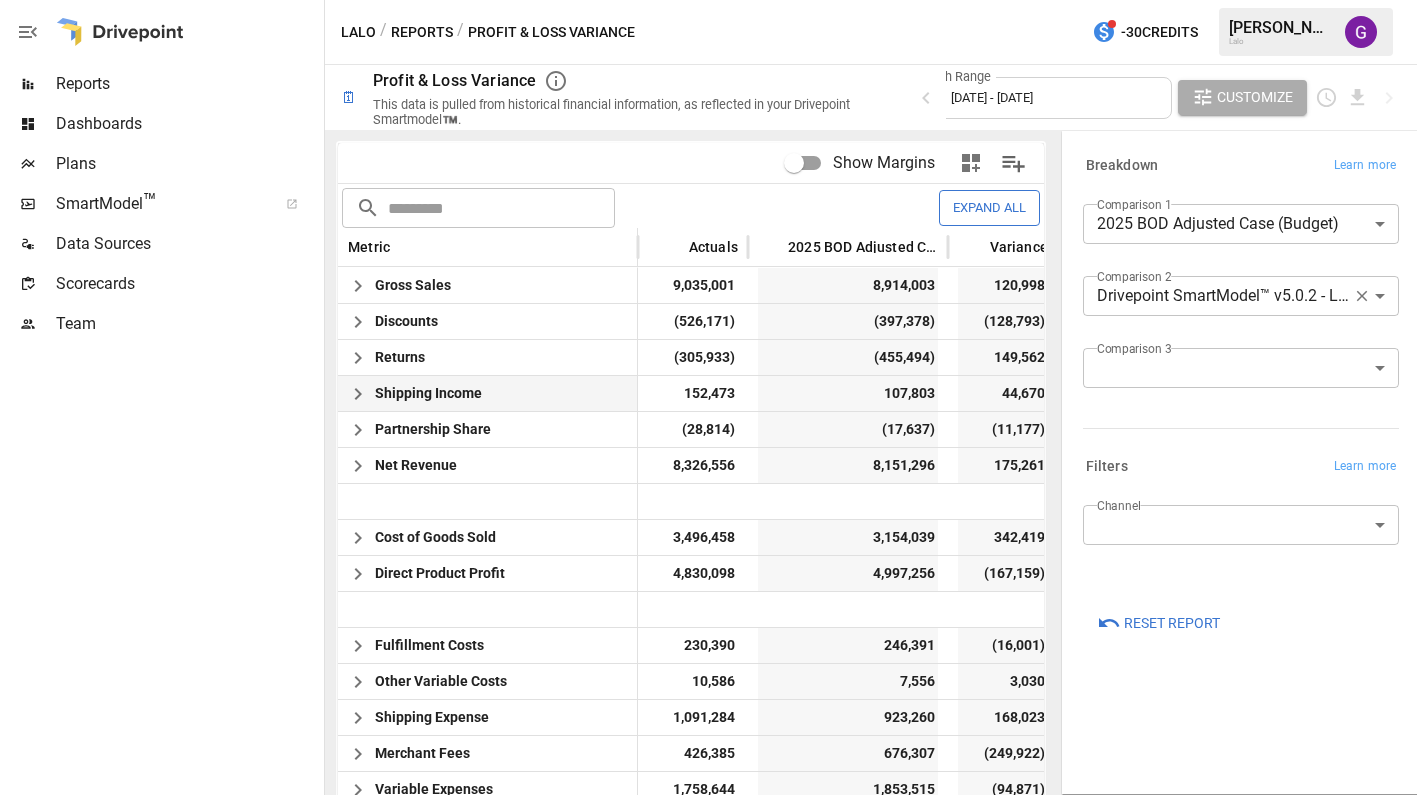 scroll, scrollTop: 0, scrollLeft: 36, axis: horizontal 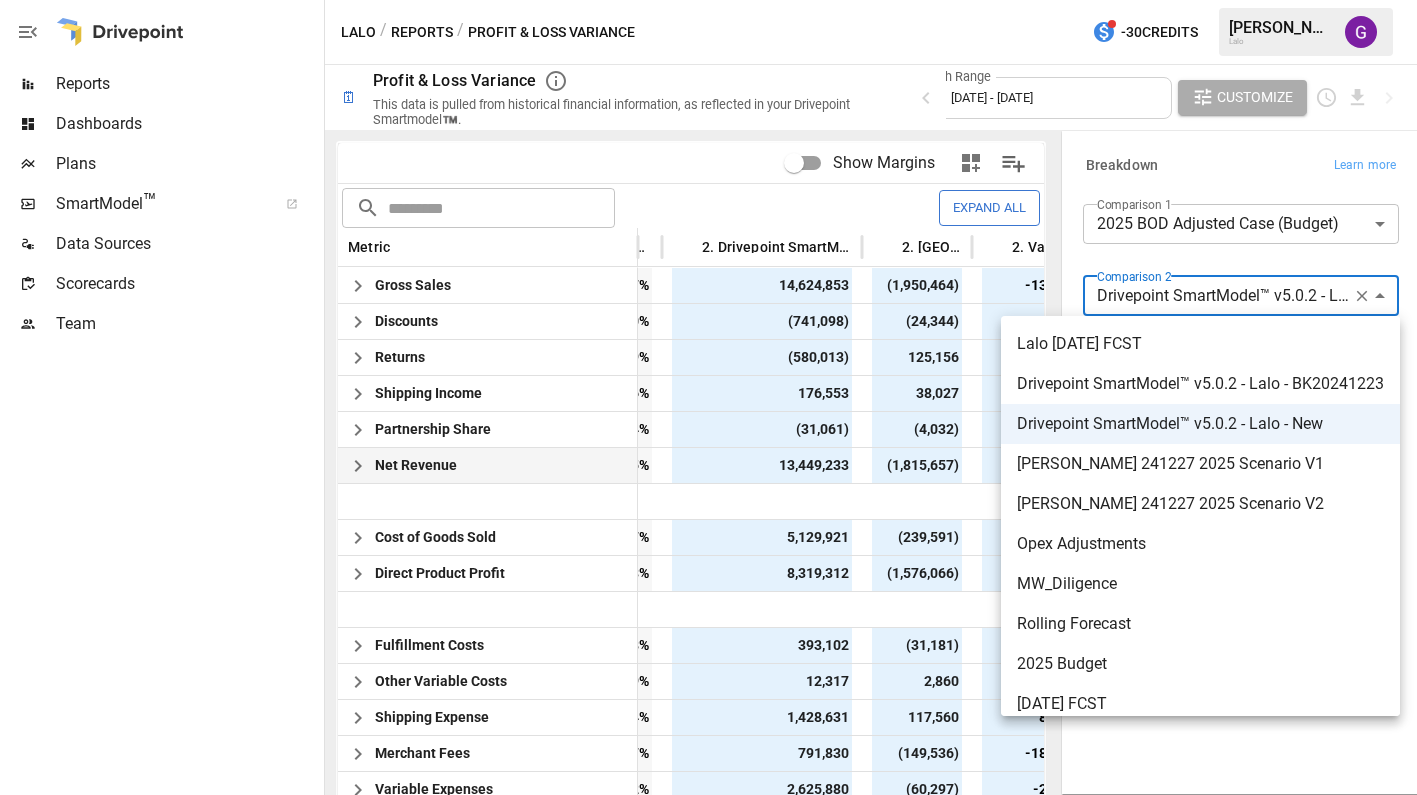 click on "Reports Dashboards Plans SmartModel ™ Data Sources Scorecards Team Lalo / Reports / Profit & Loss Variance -30  Credits [PERSON_NAME] 🗓 Profit & Loss Variance This data is pulled from historical financial information, as reflected in your Drivepoint Smartmodel™️. Month Range [DATE] - [DATE] Customize Show Margins ​ ​ Expand All Metric 2025 BOD Adjusted Case (Budget) Variance Variance % 2. Drivepoint SmartModel™ v5.0.2 - Lalo - New 2. Variance 2. Variance % Gross Sales 13,156,789 (482,399) -3.7% 14,624,853 (1,950,464) -13.3% Discounts (588,883) (176,559) -30.0% (741,098) (24,344) -3.3% Returns (639,989) 185,131 28.9% (580,013) 125,156 21.6% Shipping Income 149,385 65,195 43.6% 176,553 38,027 21.5% Partnership Share (23,973) (11,120) -46.4% (31,061) (4,032) -13.0% Net Revenue 12,053,329 (419,753) -3.5% 13,449,233 (1,815,657) -13.5% Cost of Goods Sold 4,538,613 351,718 7.7% 5,129,921 (239,591) -4.7% Direct Product Profit 7,514,716 (771,470) -10.3% 8,319,312 (1,576,066) -18.9% 368,406 -1.8%" at bounding box center [708, 0] 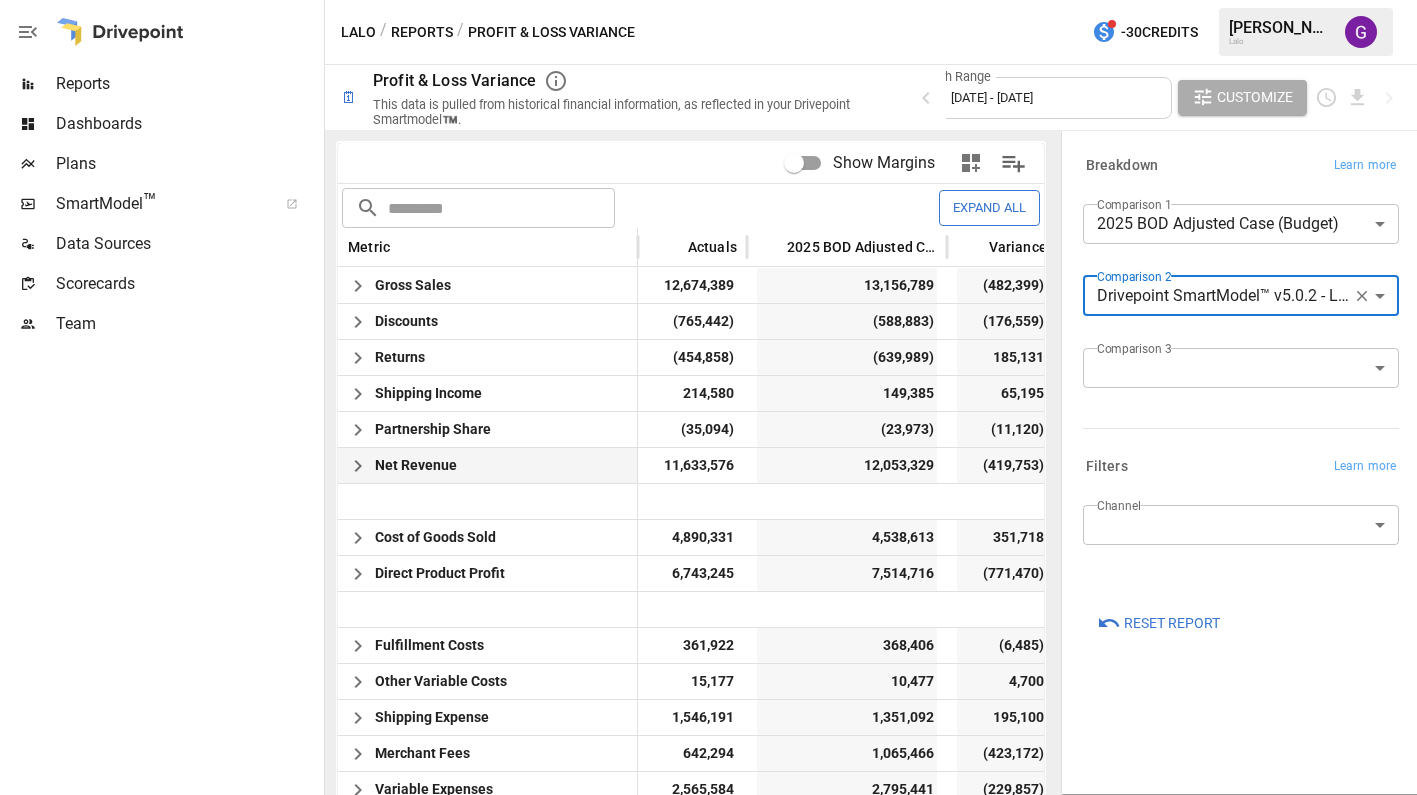 click 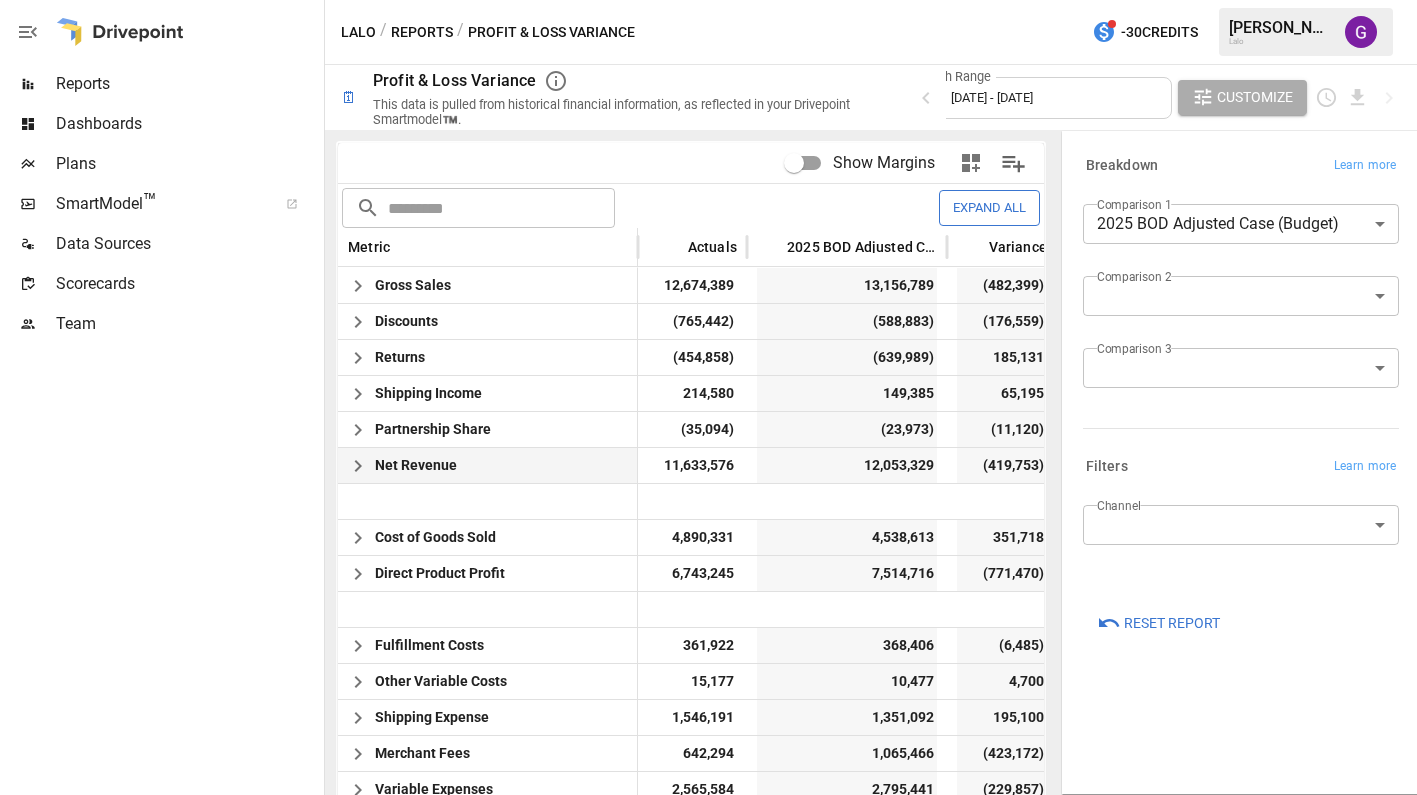 click on "Reports Dashboards Plans SmartModel ™ Data Sources Scorecards Team Lalo / Reports / Profit & Loss Variance -30  Credits [PERSON_NAME] 🗓 Profit & Loss Variance This data is pulled from historical financial information, as reflected in your Drivepoint Smartmodel™️. Month Range [DATE] - [DATE] Customize Show Margins ​ ​ Expand All Metric Actuals 2025 BOD Adjusted Case (Budget) Variance Variance % Gross Sales 12,674,389 13,156,789 (482,399) -3.7% Discounts (765,442) (588,883) (176,559) -30.0% Returns (454,858) (639,989) 185,131 28.9% Shipping Income 214,580 149,385 65,195 43.6% Partnership Share (35,094) (23,973) (11,120) -46.4% Net Revenue 11,633,576 12,053,329 (419,753) -3.5% Cost of Goods Sold 4,890,331 4,538,613 351,718 7.7% Direct Product Profit 6,743,245 7,514,716 (771,470) -10.3% Fulfillment Costs 361,922 368,406 (6,485) -1.8% Other Variable Costs 15,177 10,477 4,700 44.9% Shipping Expense 1,546,191 1,351,092 195,100 14.4% Merchant Fees 642,294 1,065,466 (423,172) -39.7% 2,565,584 0 0" at bounding box center [708, 0] 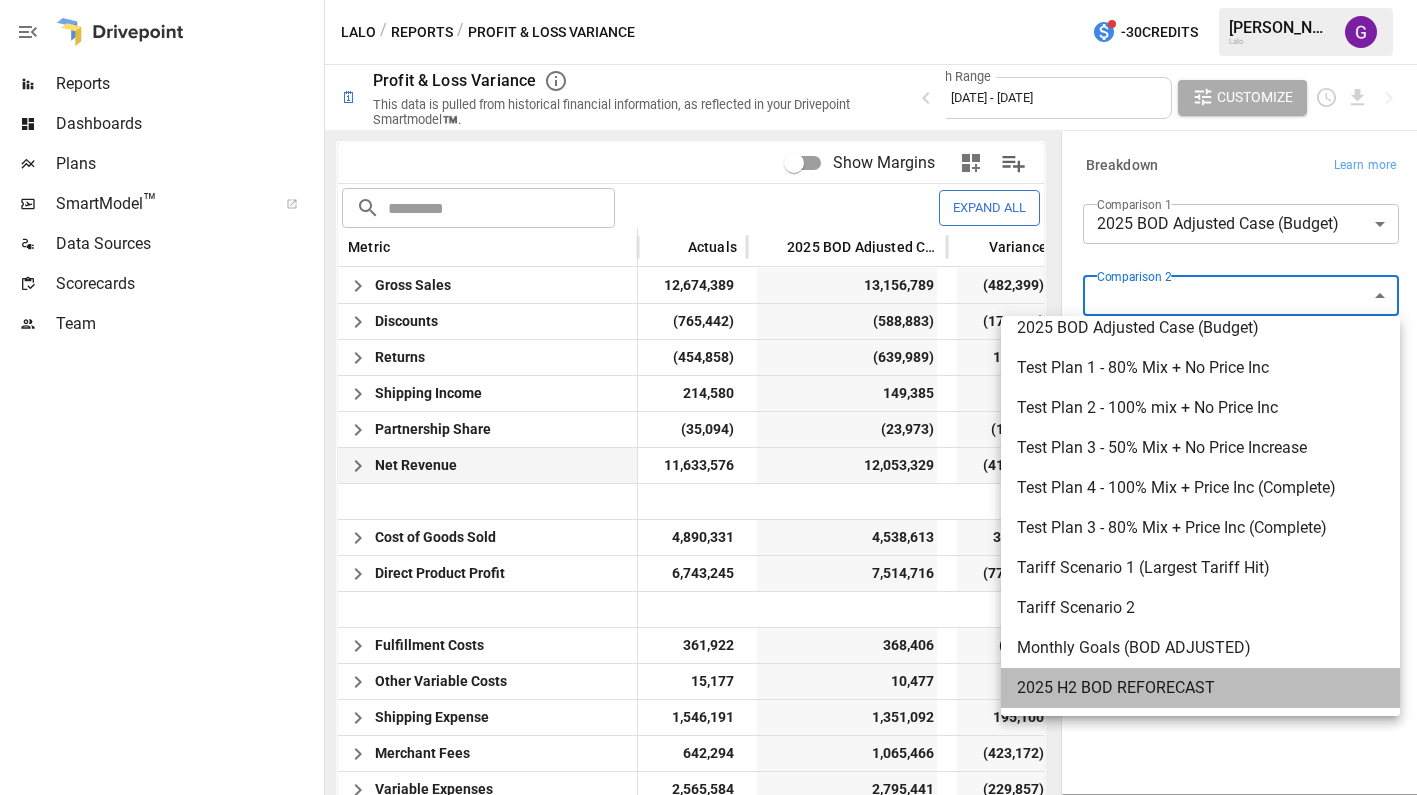 click on "2025 H2 BOD REFORECAST" at bounding box center [1200, 688] 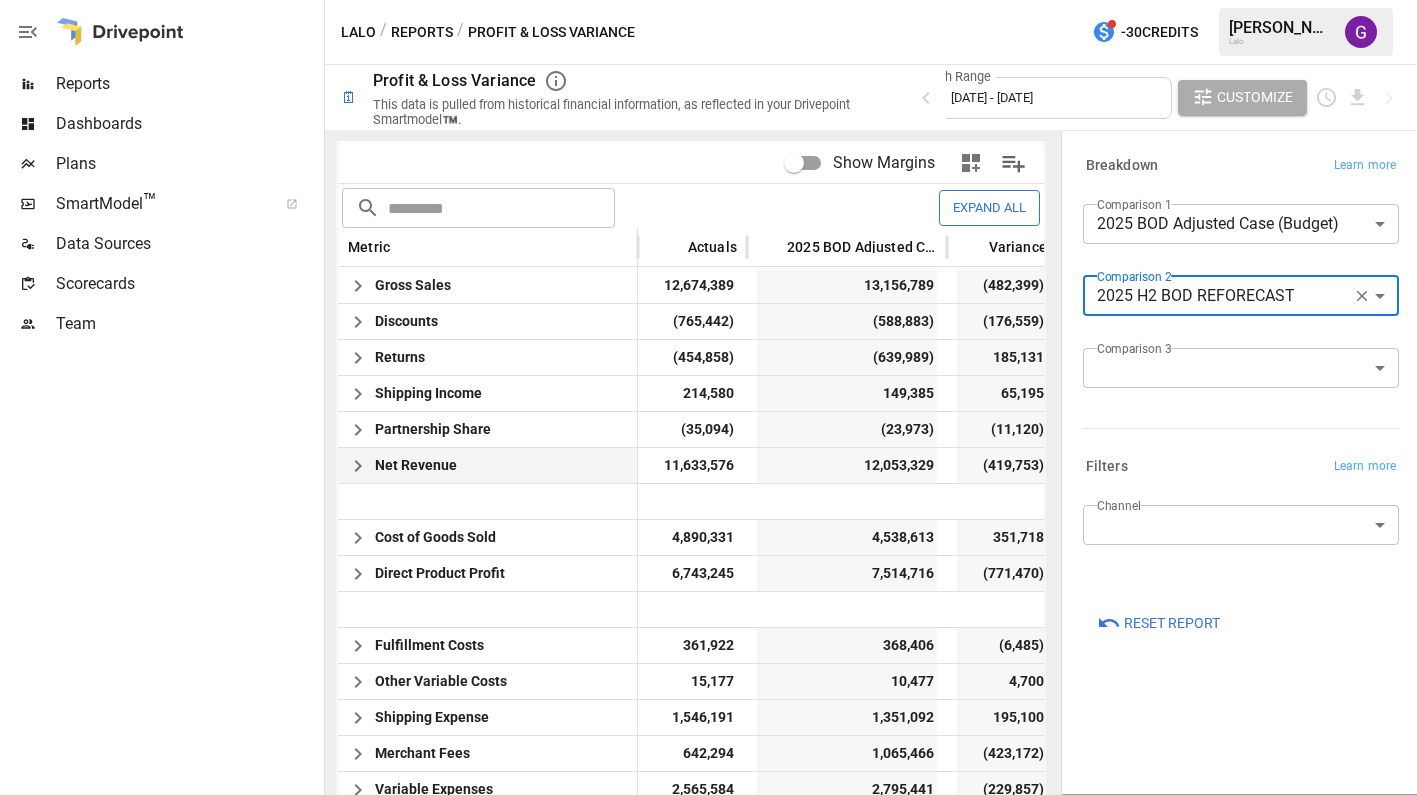 click 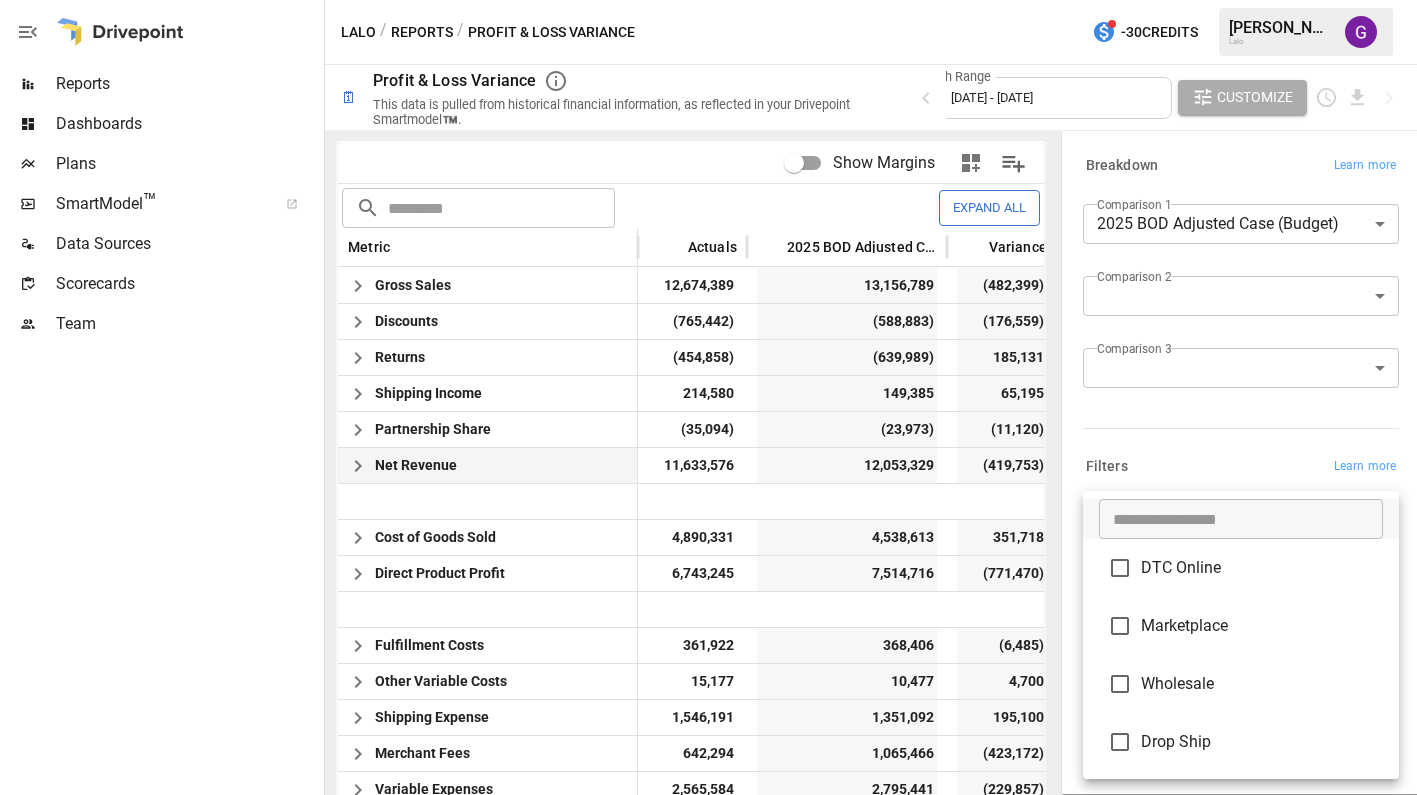 click on "Reports Dashboards Plans SmartModel ™ Data Sources Scorecards Team Lalo / Reports / Profit & Loss Variance -30  Credits [PERSON_NAME] 🗓 Profit & Loss Variance This data is pulled from historical financial information, as reflected in your Drivepoint Smartmodel™️. Month Range [DATE] - [DATE] Customize Show Margins ​ ​ Expand All Metric Actuals 2025 BOD Adjusted Case (Budget) Variance Variance % Gross Sales 12,674,389 13,156,789 (482,399) -3.7% Discounts (765,442) (588,883) (176,559) -30.0% Returns (454,858) (639,989) 185,131 28.9% Shipping Income 214,580 149,385 65,195 43.6% Partnership Share (35,094) (23,973) (11,120) -46.4% Net Revenue 11,633,576 12,053,329 (419,753) -3.5% Cost of Goods Sold 4,890,331 4,538,613 351,718 7.7% Direct Product Profit 6,743,245 7,514,716 (771,470) -10.3% Fulfillment Costs 361,922 368,406 (6,485) -1.8% Other Variable Costs 15,177 10,477 4,700 44.9% Shipping Expense 1,546,191 1,351,092 195,100 14.4% Merchant Fees 642,294 1,065,466 (423,172) -39.7% 2,565,584 0 0" at bounding box center (708, 0) 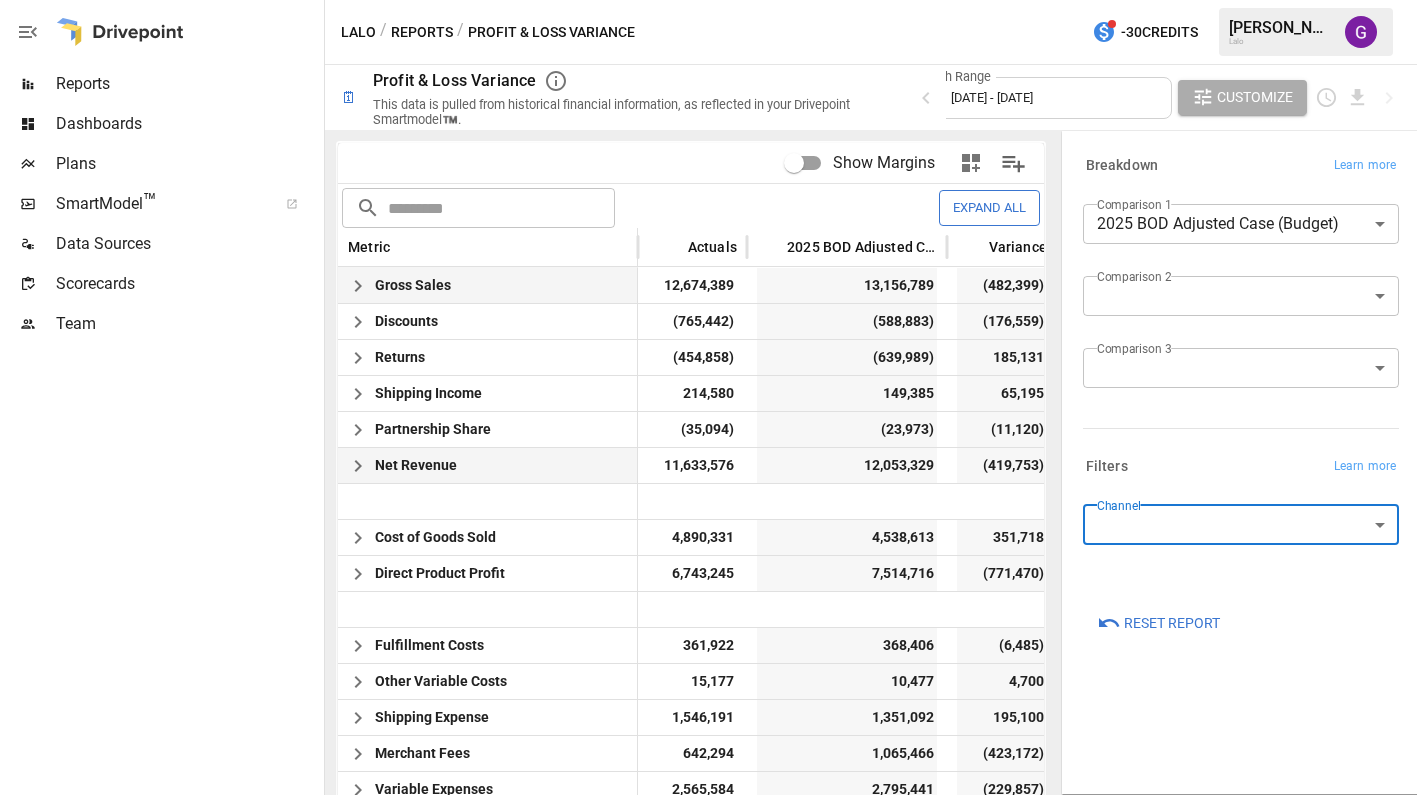 click 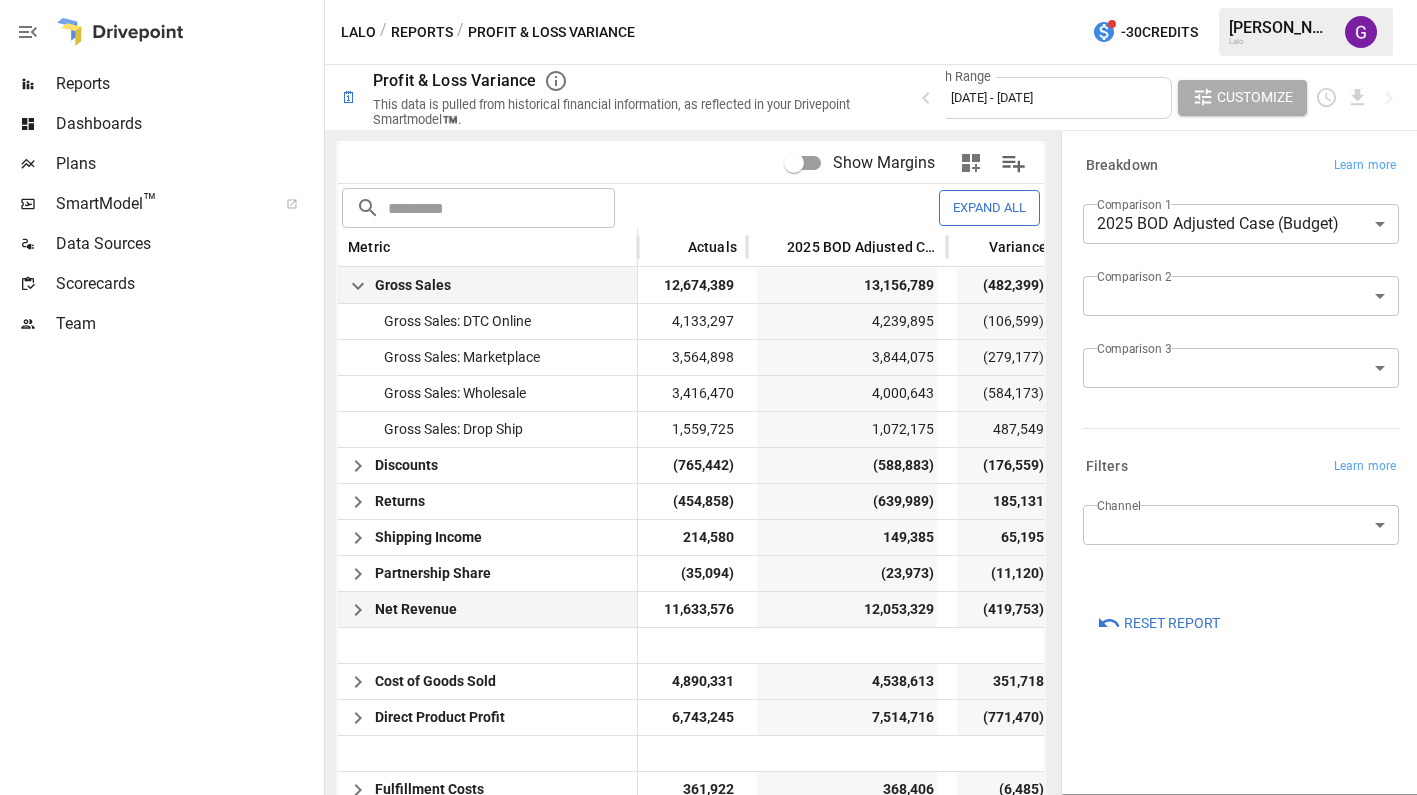 click on "Expand All" at bounding box center (989, 207) 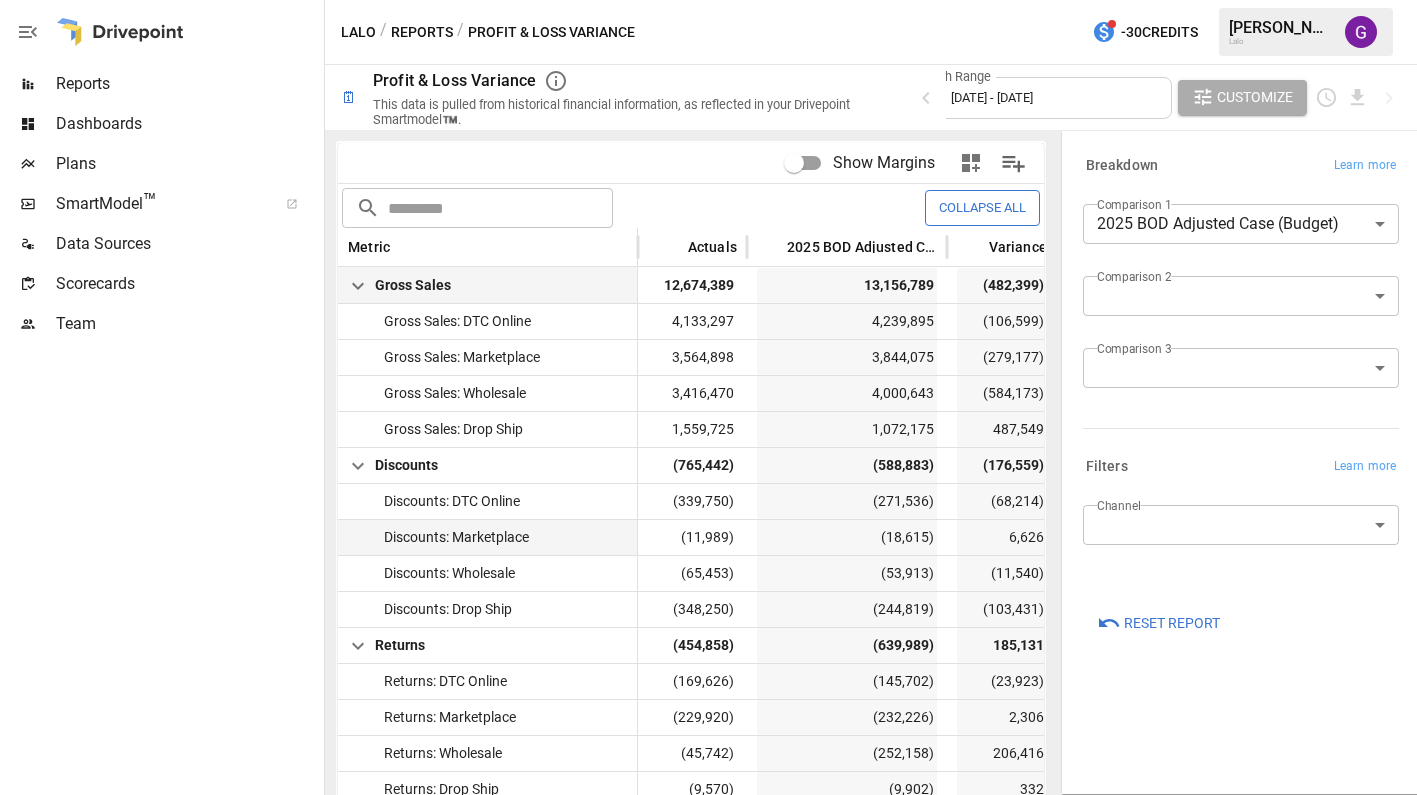scroll, scrollTop: 222, scrollLeft: 1, axis: both 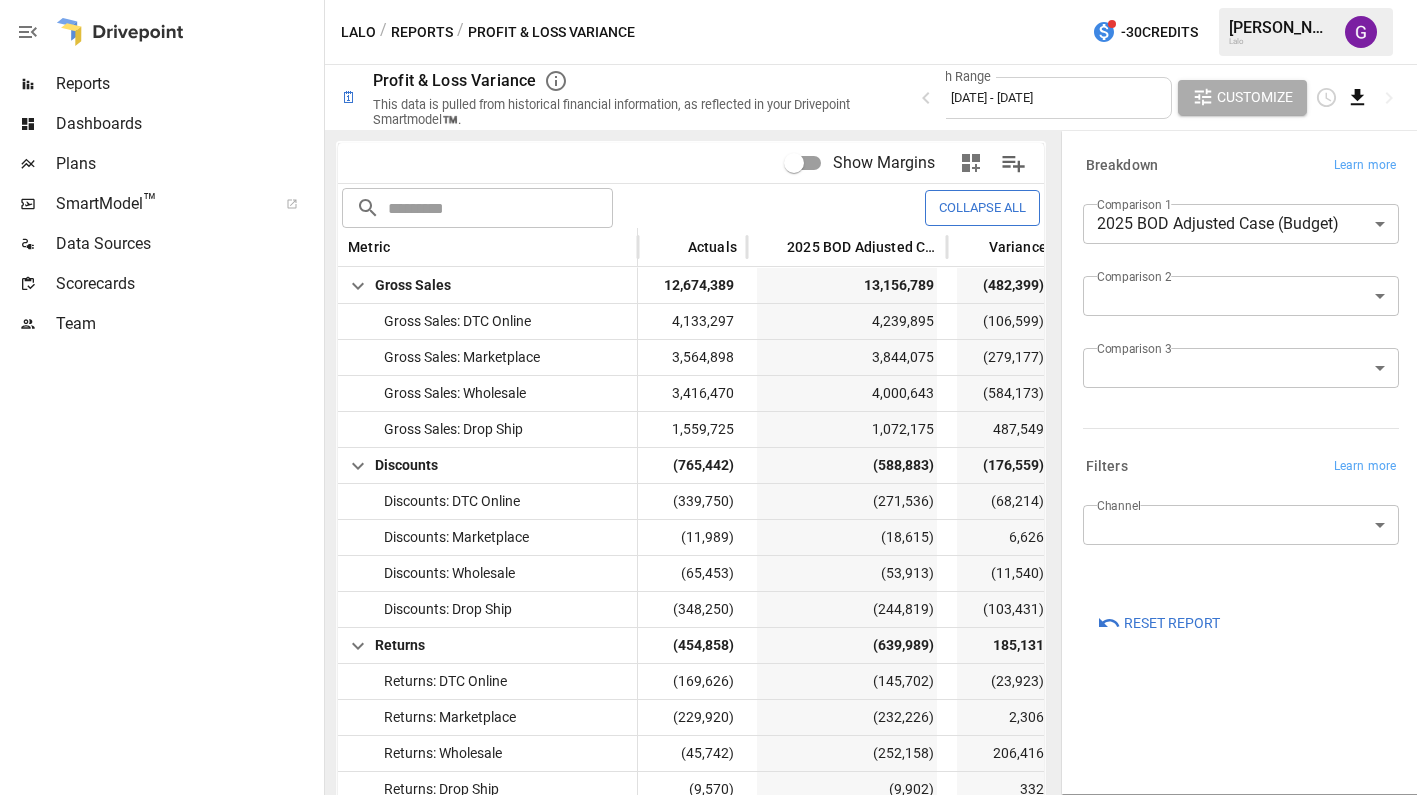 click 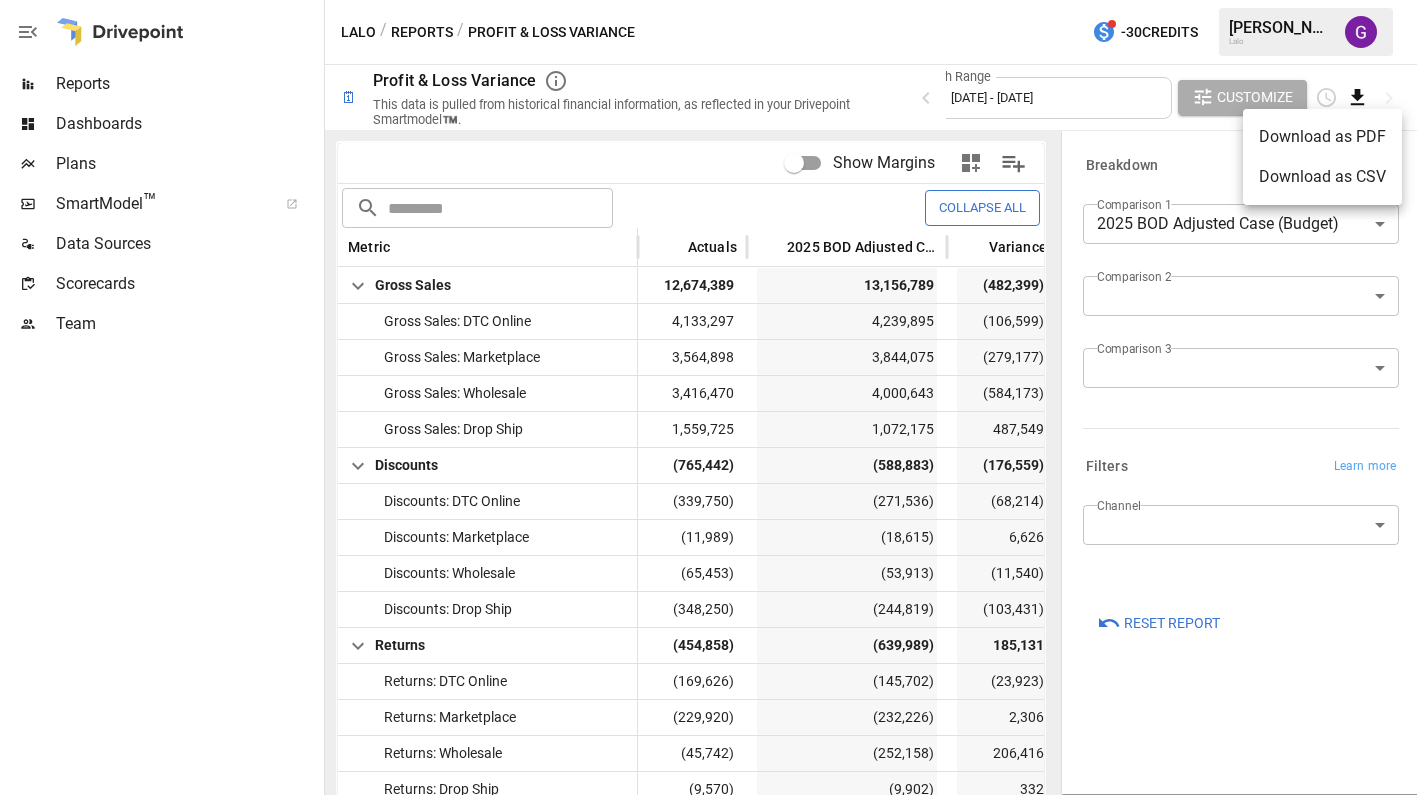 click on "Download as PDF" at bounding box center [1322, 137] 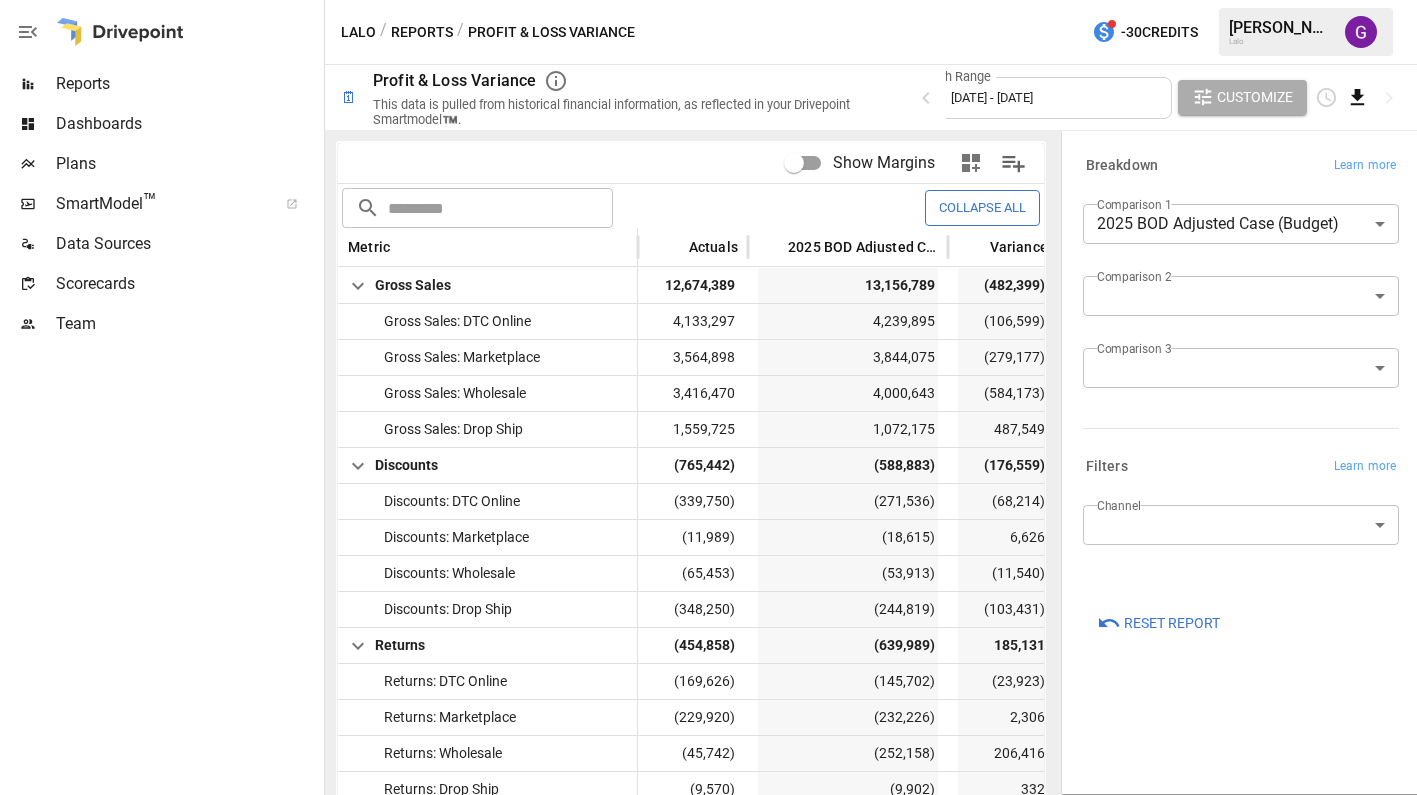 click 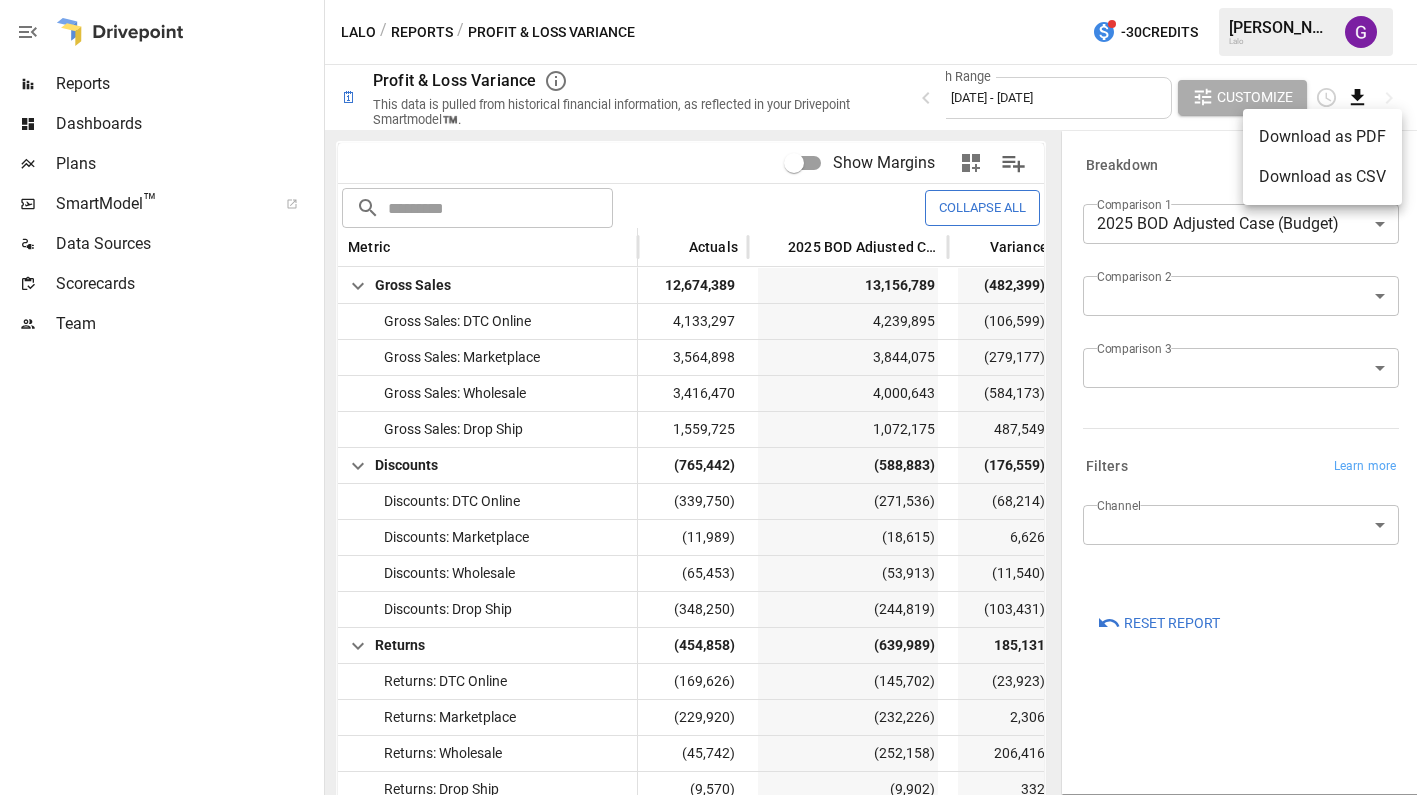 click on "Download as CSV" at bounding box center (1322, 177) 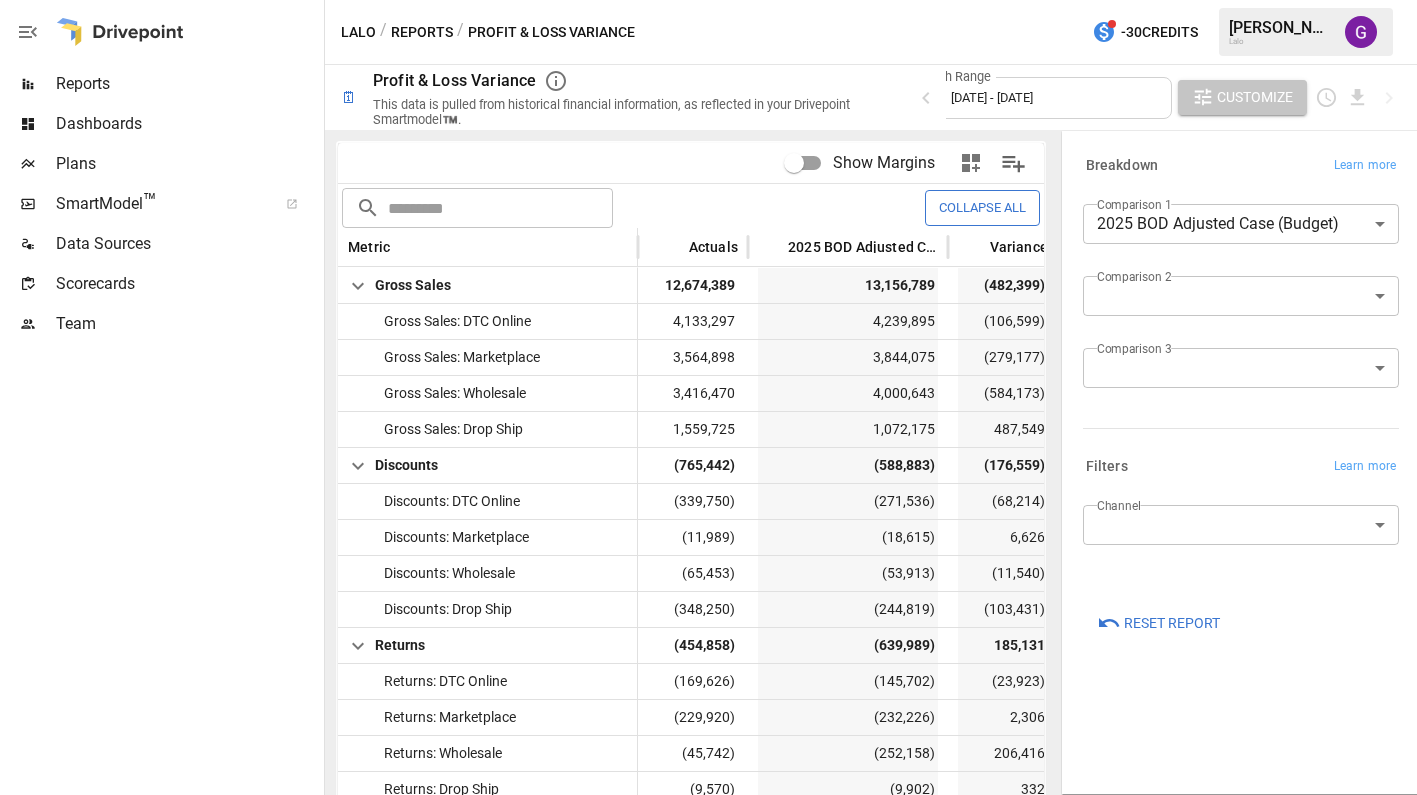 click on "Customize" at bounding box center (1255, 97) 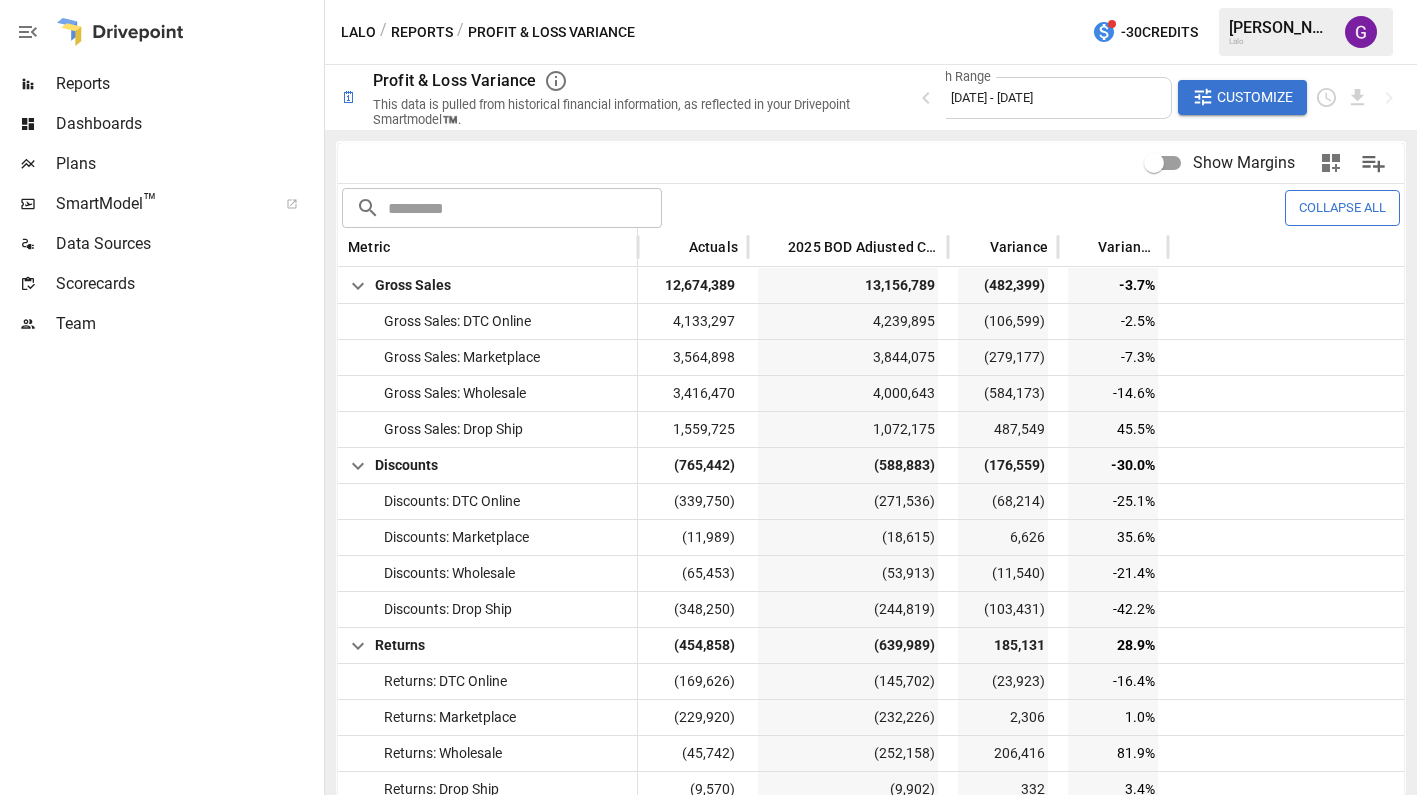 click on "Customize" at bounding box center [1255, 97] 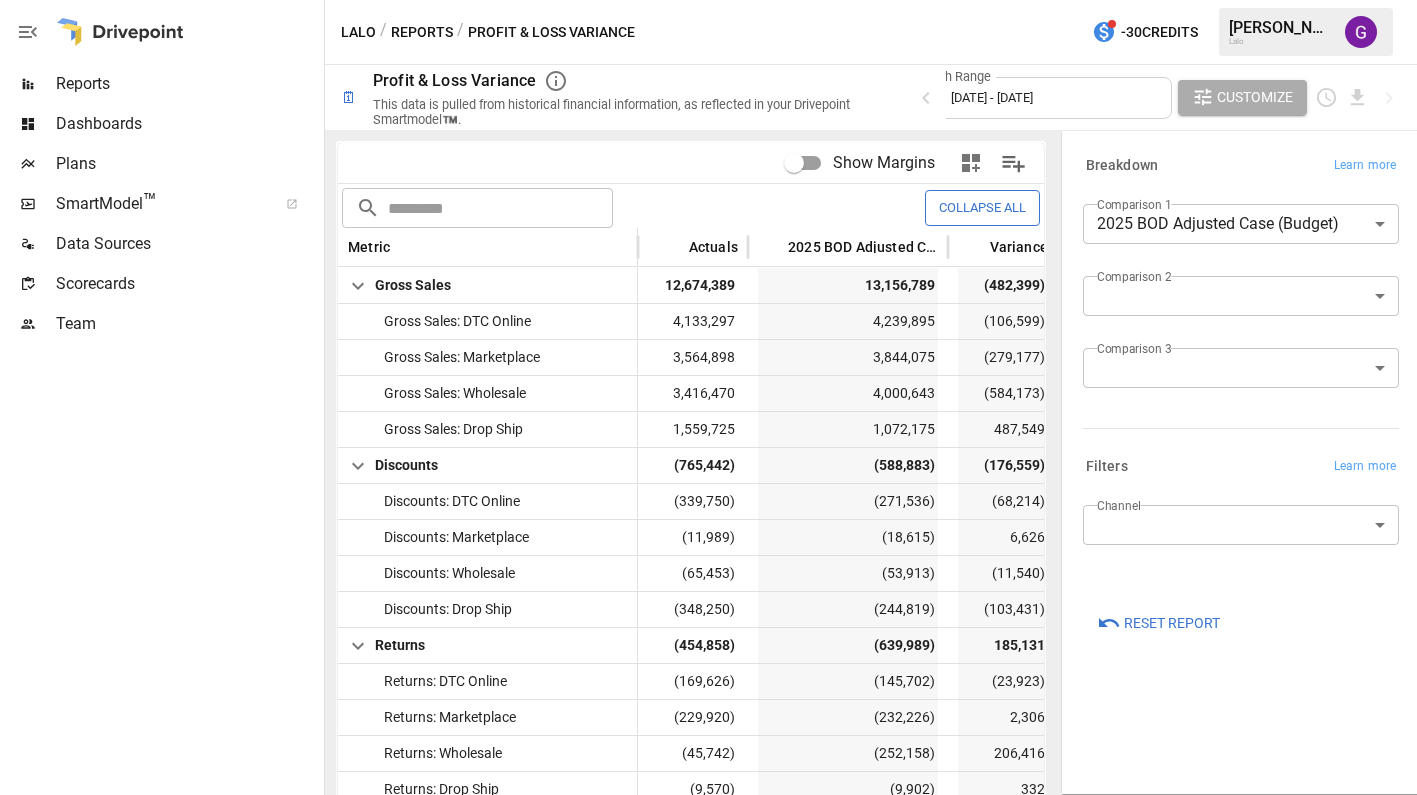 click on "Customize" at bounding box center [1255, 97] 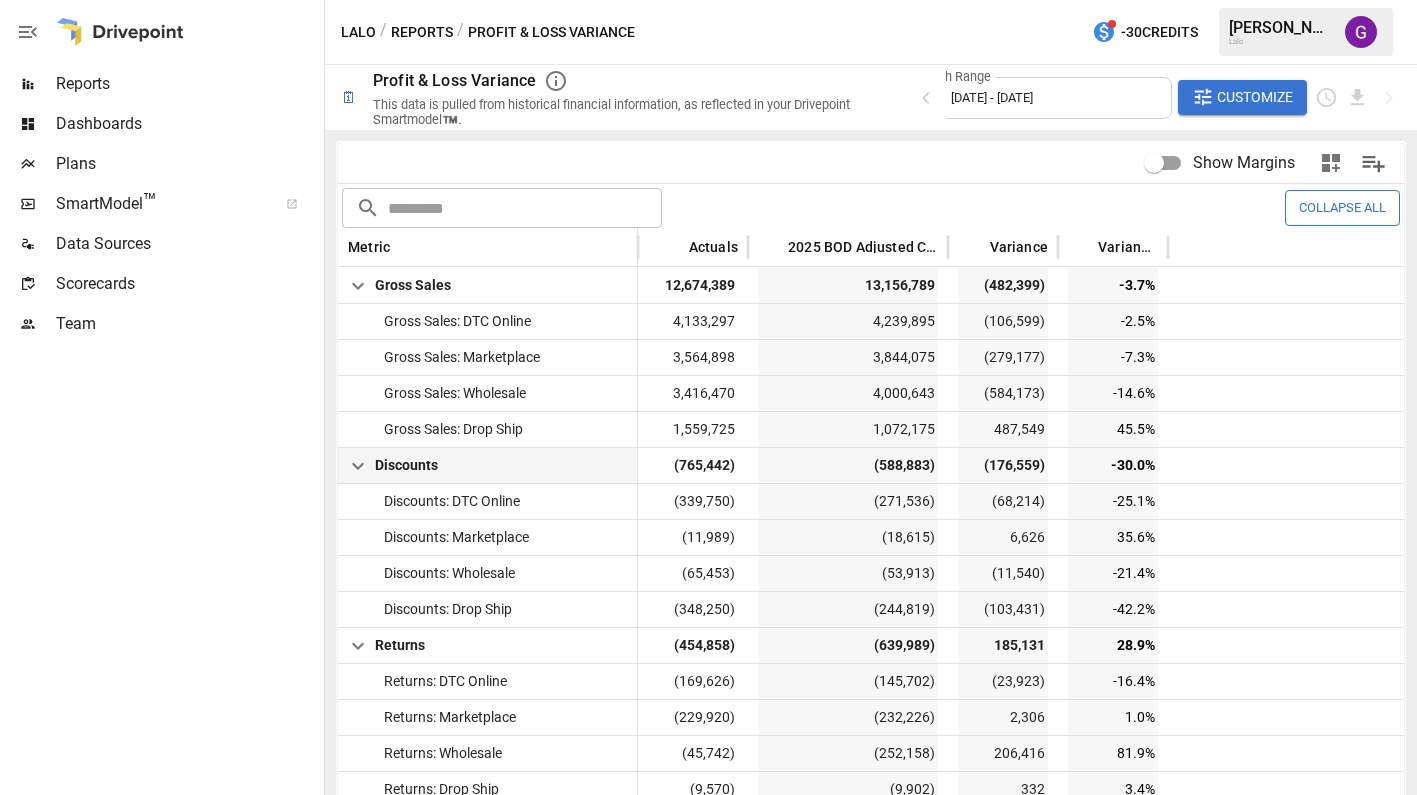 scroll, scrollTop: 19, scrollLeft: 0, axis: vertical 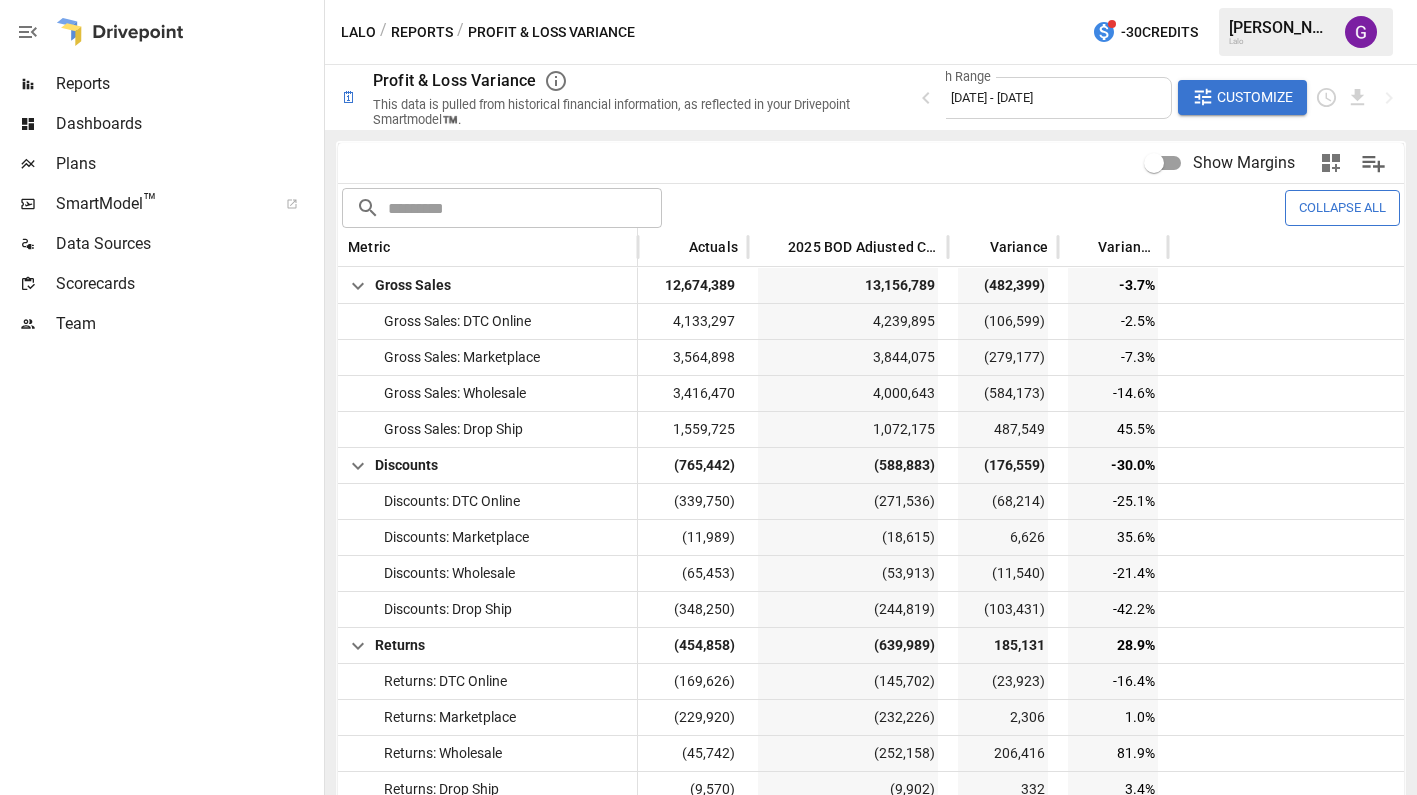 click on "Customize" at bounding box center [1255, 97] 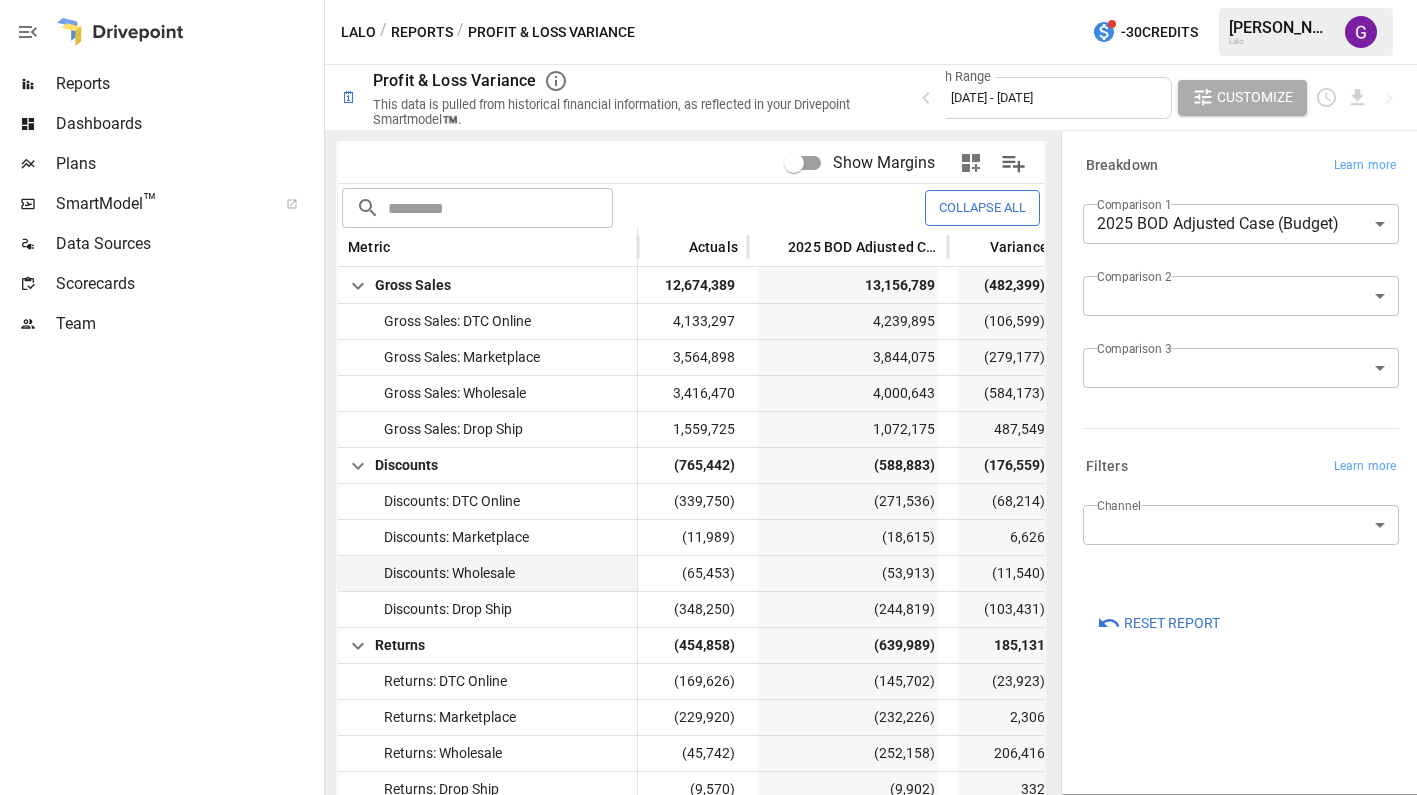 scroll, scrollTop: 152, scrollLeft: 0, axis: vertical 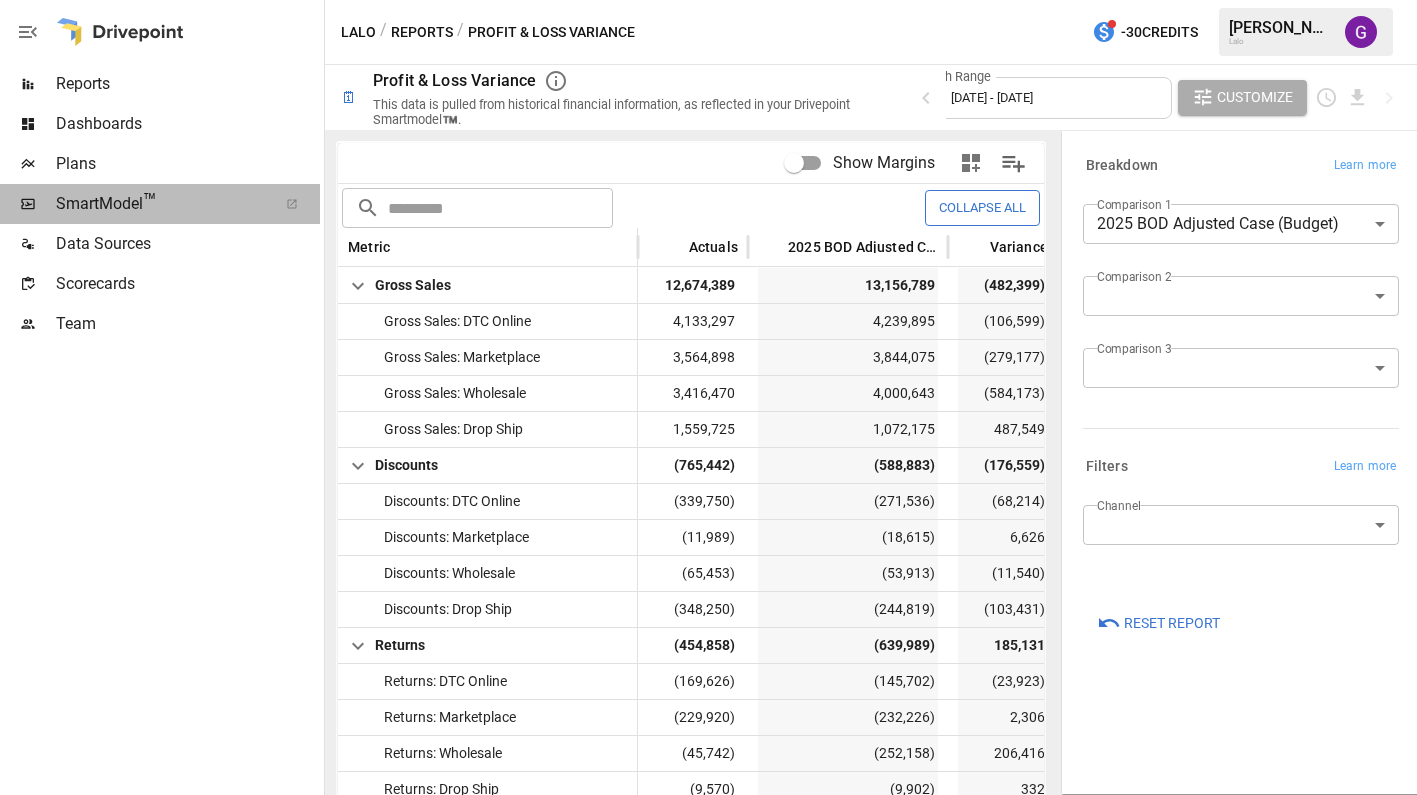 click on "SmartModel ™" at bounding box center (160, 204) 